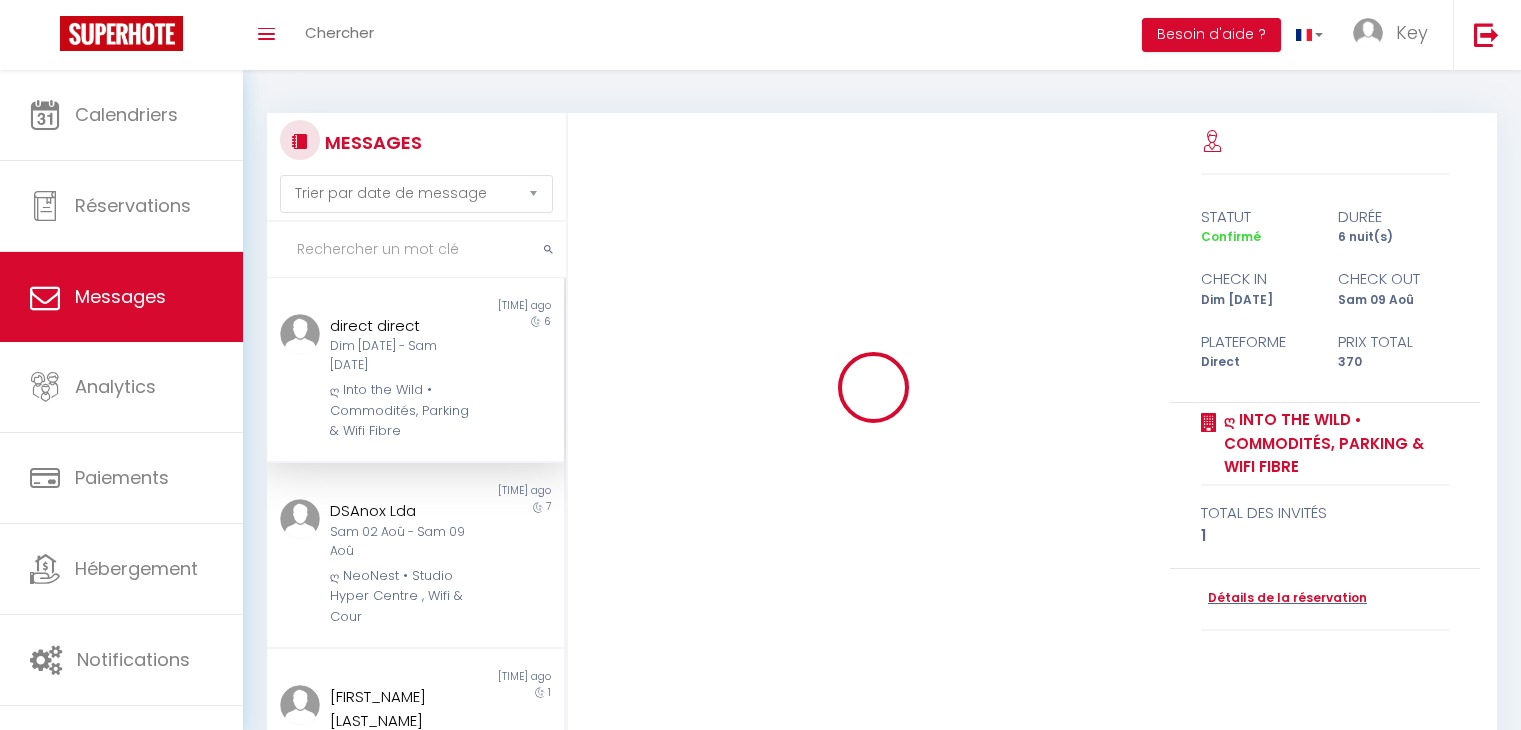 select on "message" 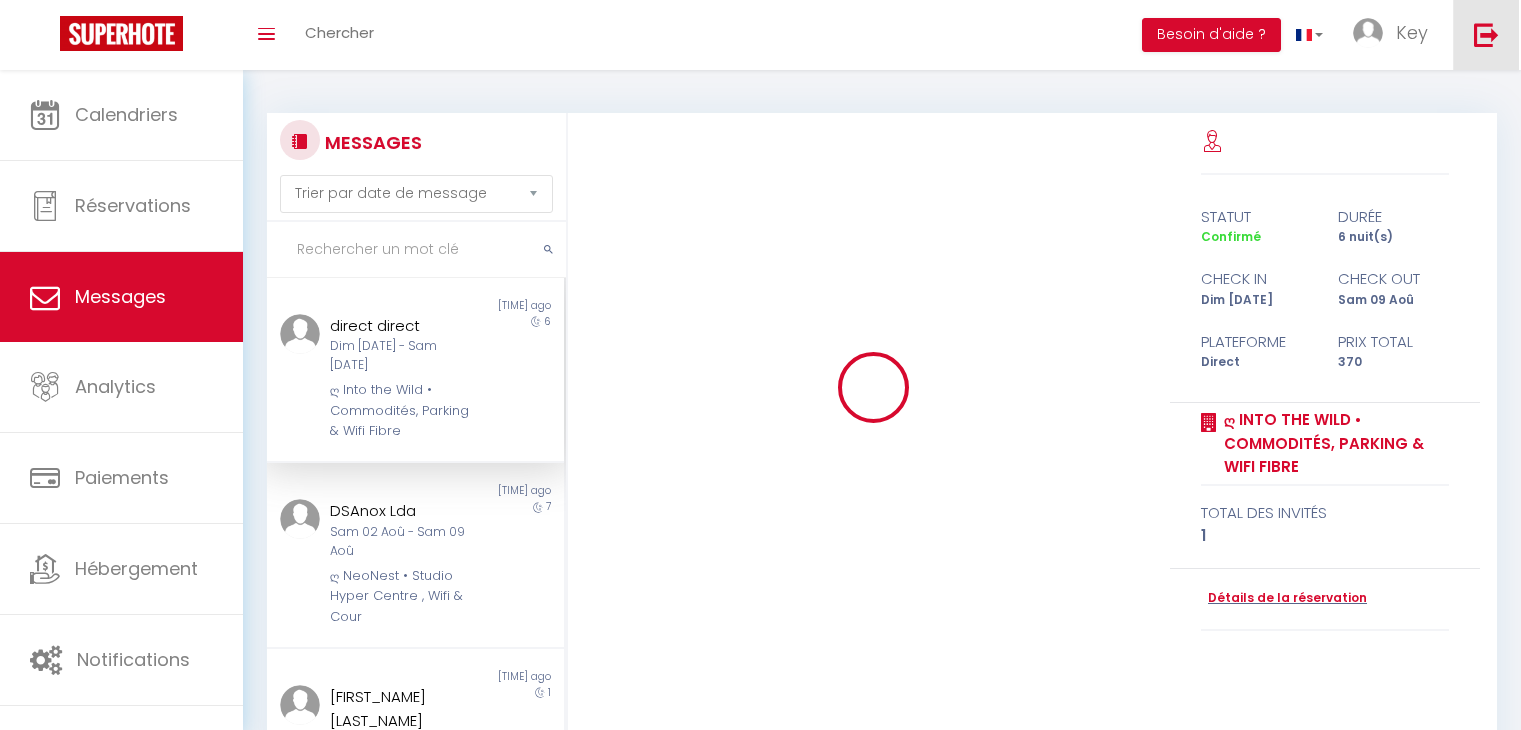scroll, scrollTop: 0, scrollLeft: 0, axis: both 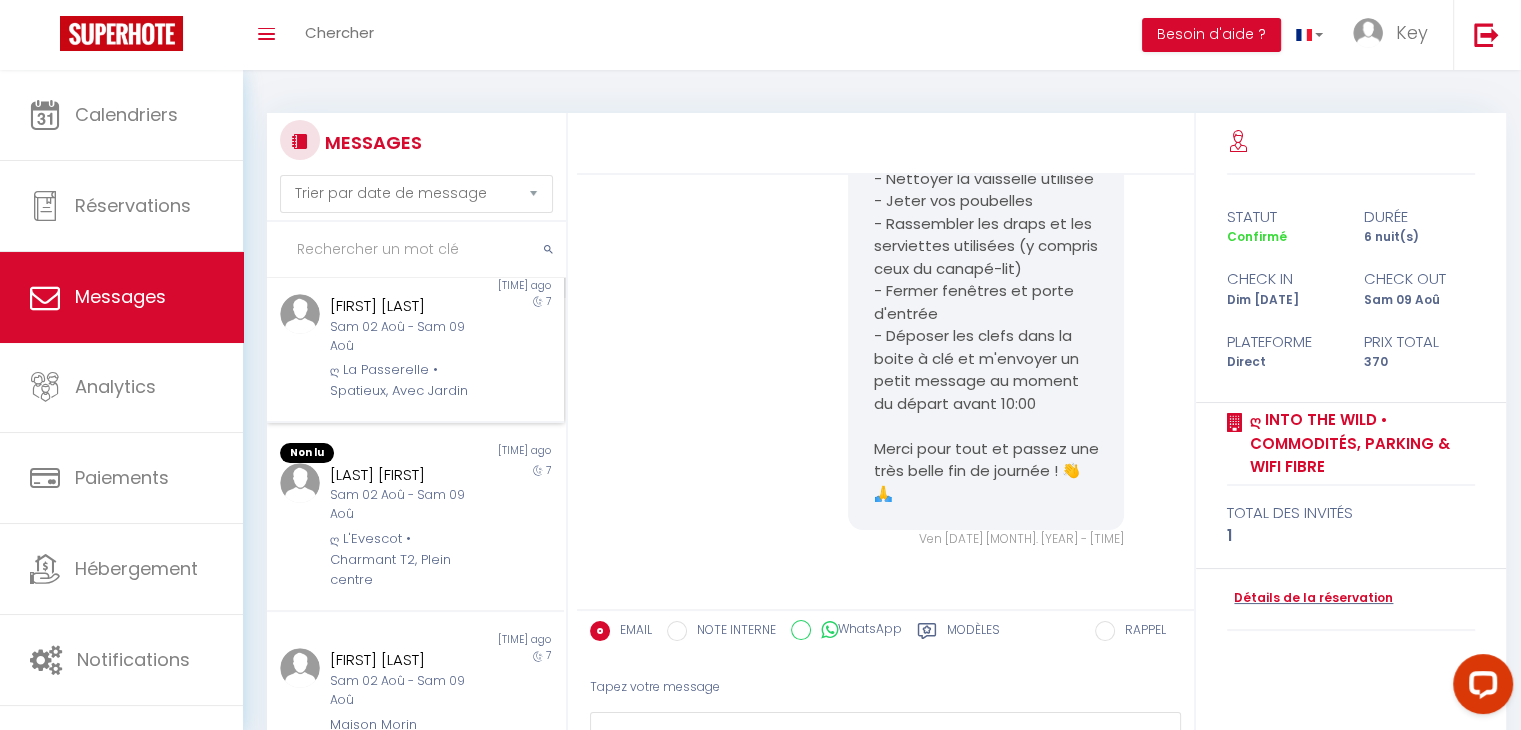click on "Sam 02 Aoû - Sam 09 Aoû" at bounding box center (403, 505) 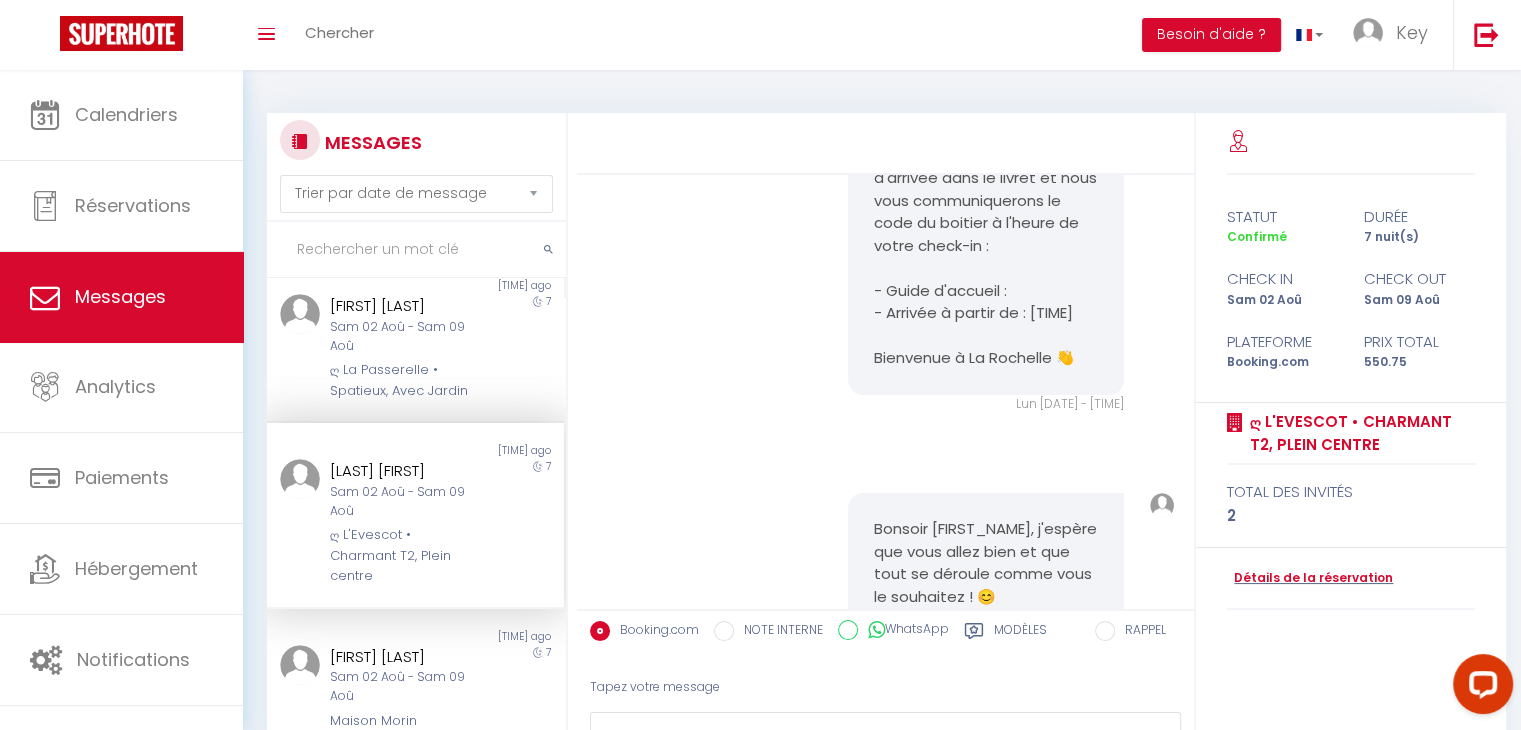 scroll, scrollTop: 7070, scrollLeft: 0, axis: vertical 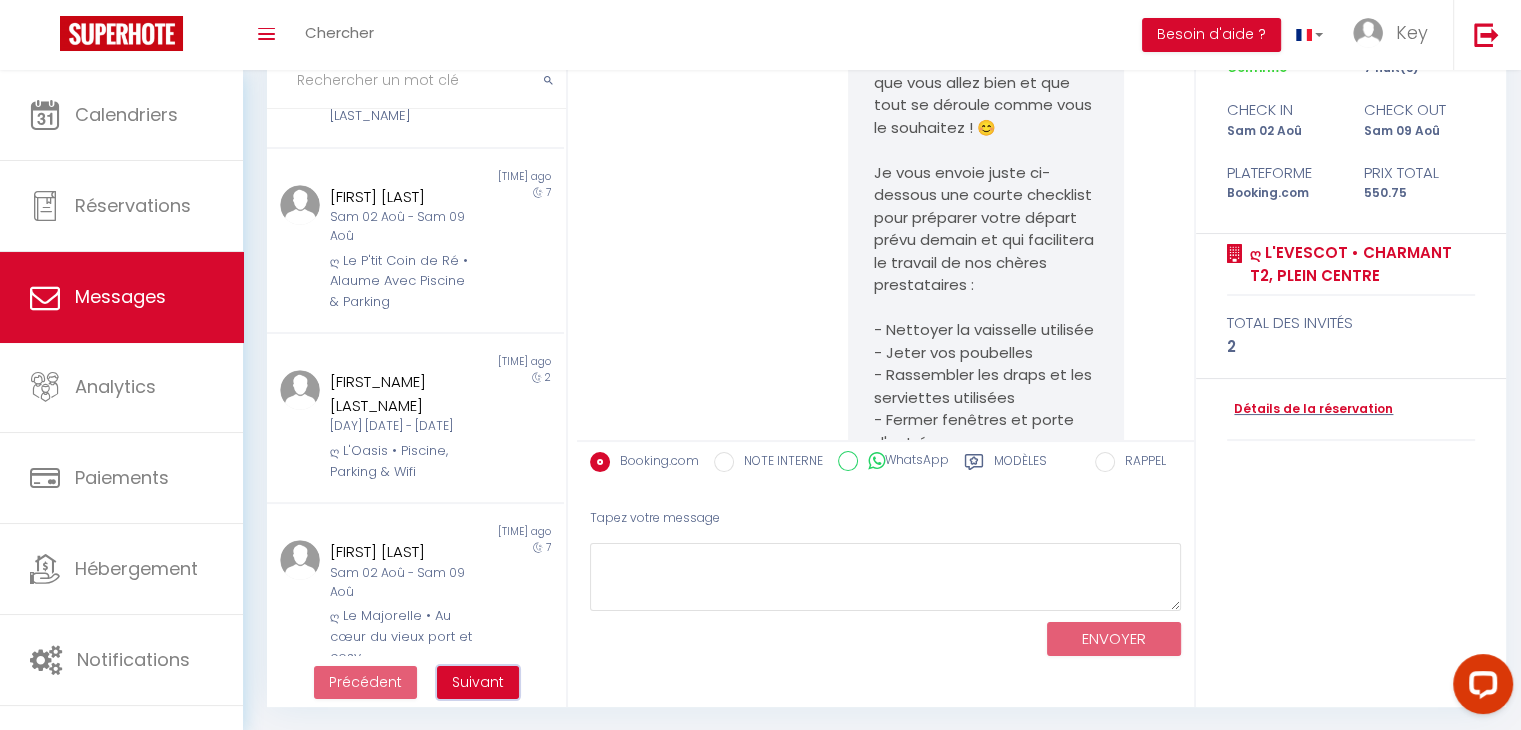 click on "Suivant" at bounding box center [478, 682] 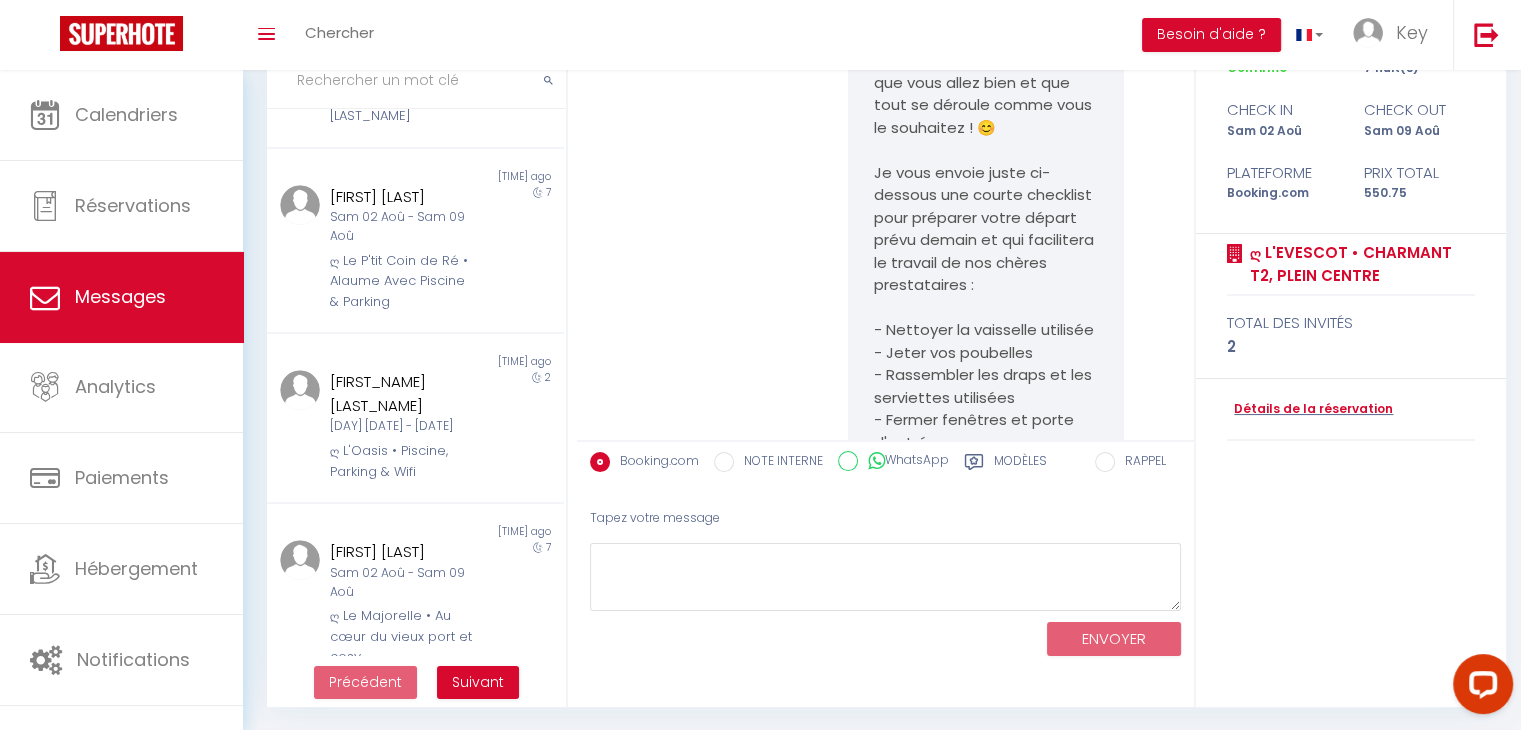 scroll, scrollTop: 70, scrollLeft: 0, axis: vertical 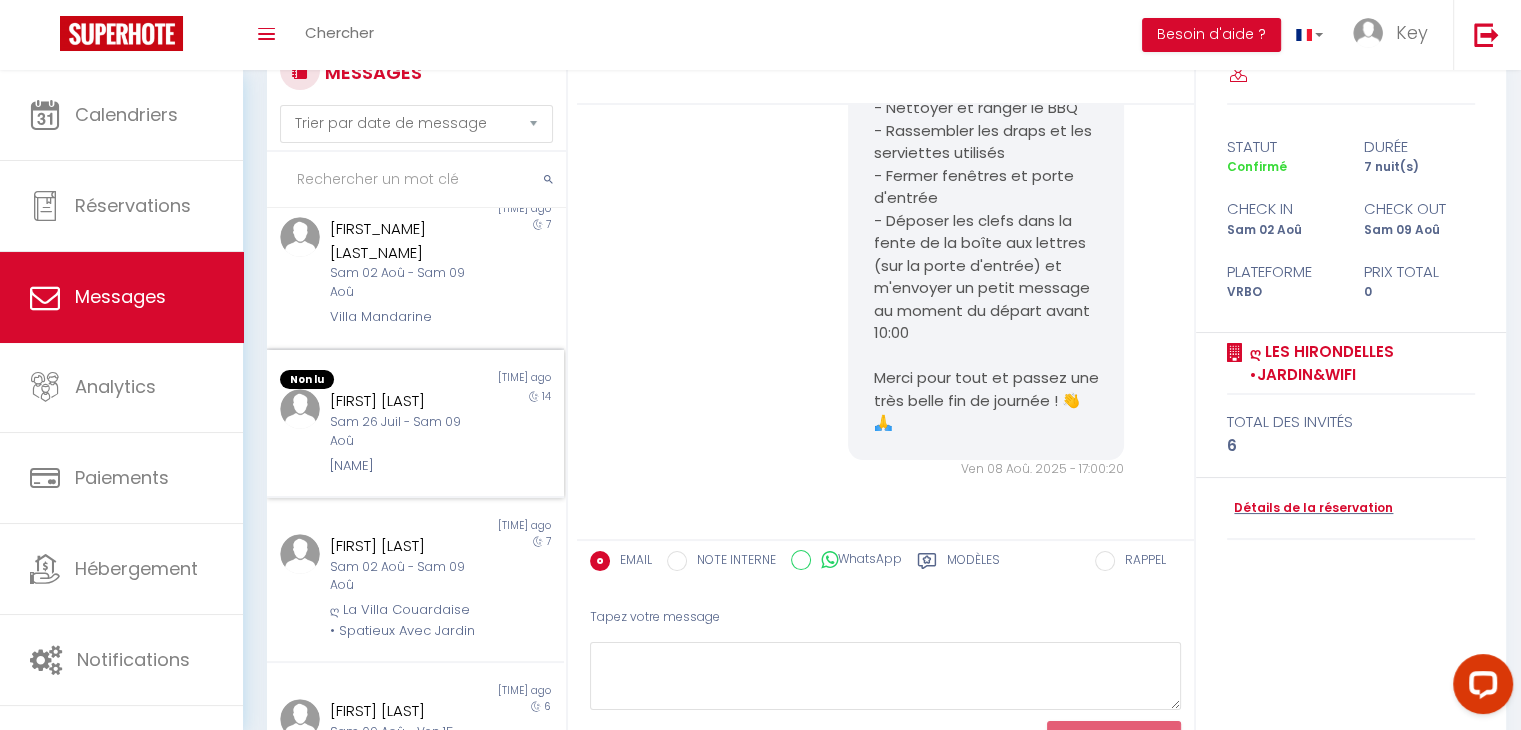 click on "[FIRST] [LAST]" at bounding box center [403, 401] 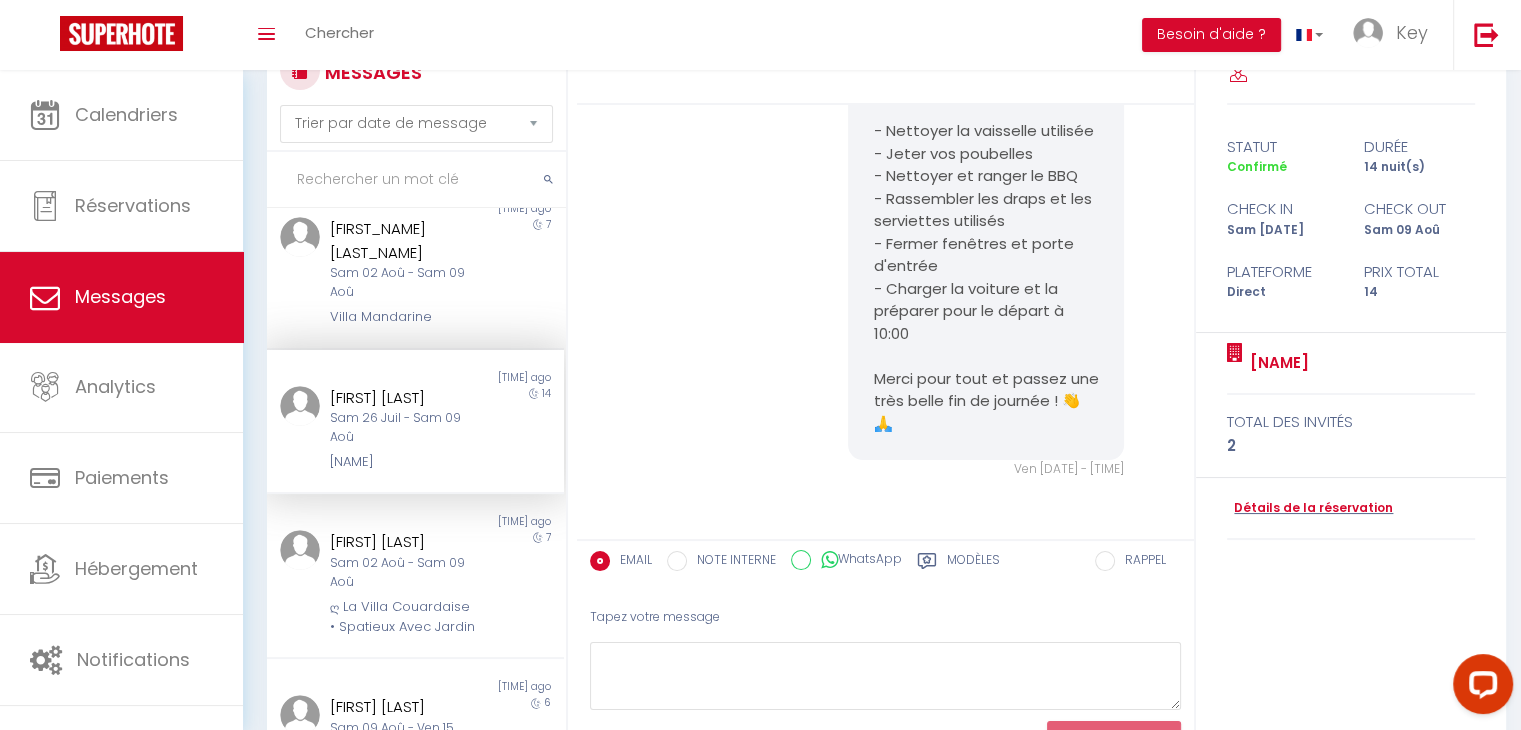 scroll, scrollTop: 12264, scrollLeft: 0, axis: vertical 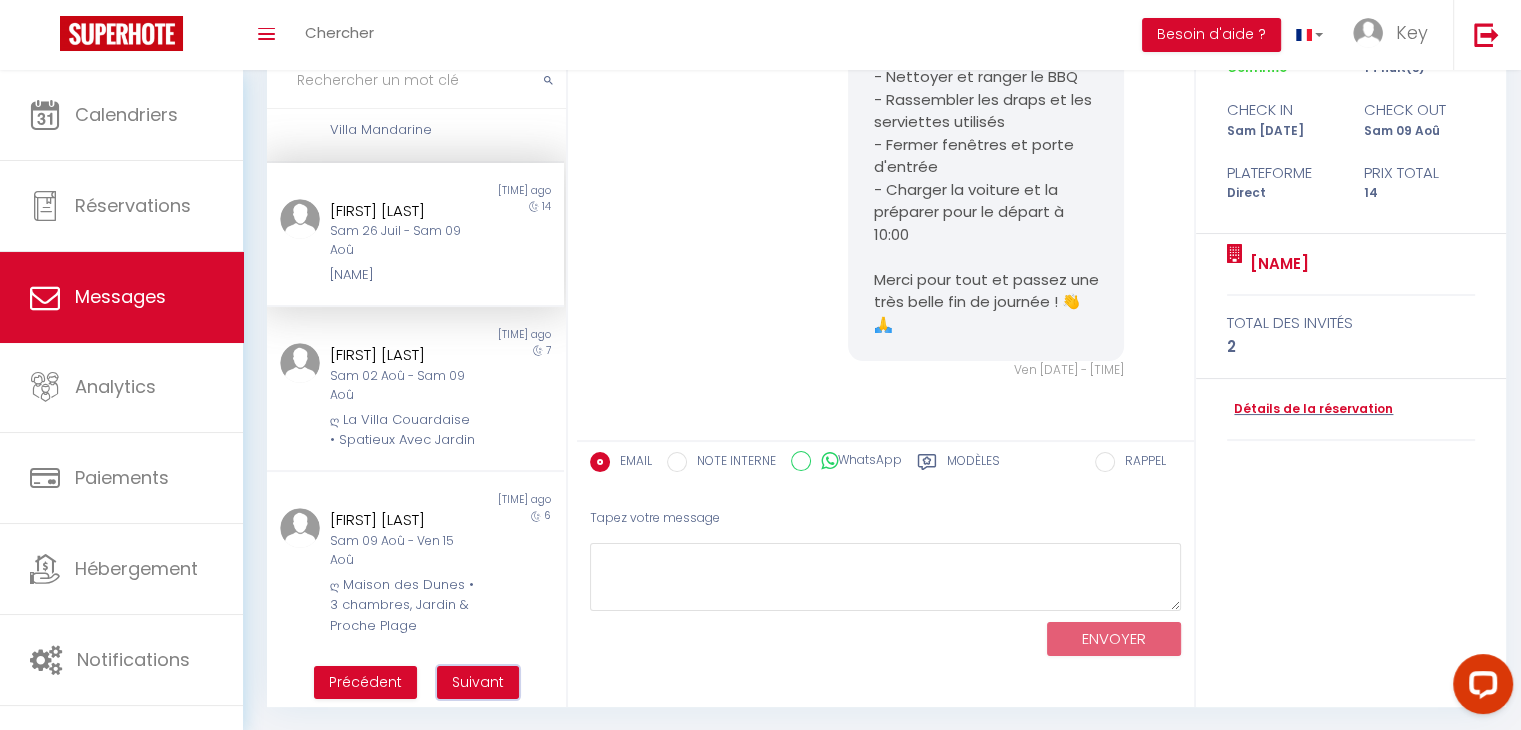 click on "Suivant" at bounding box center (478, 682) 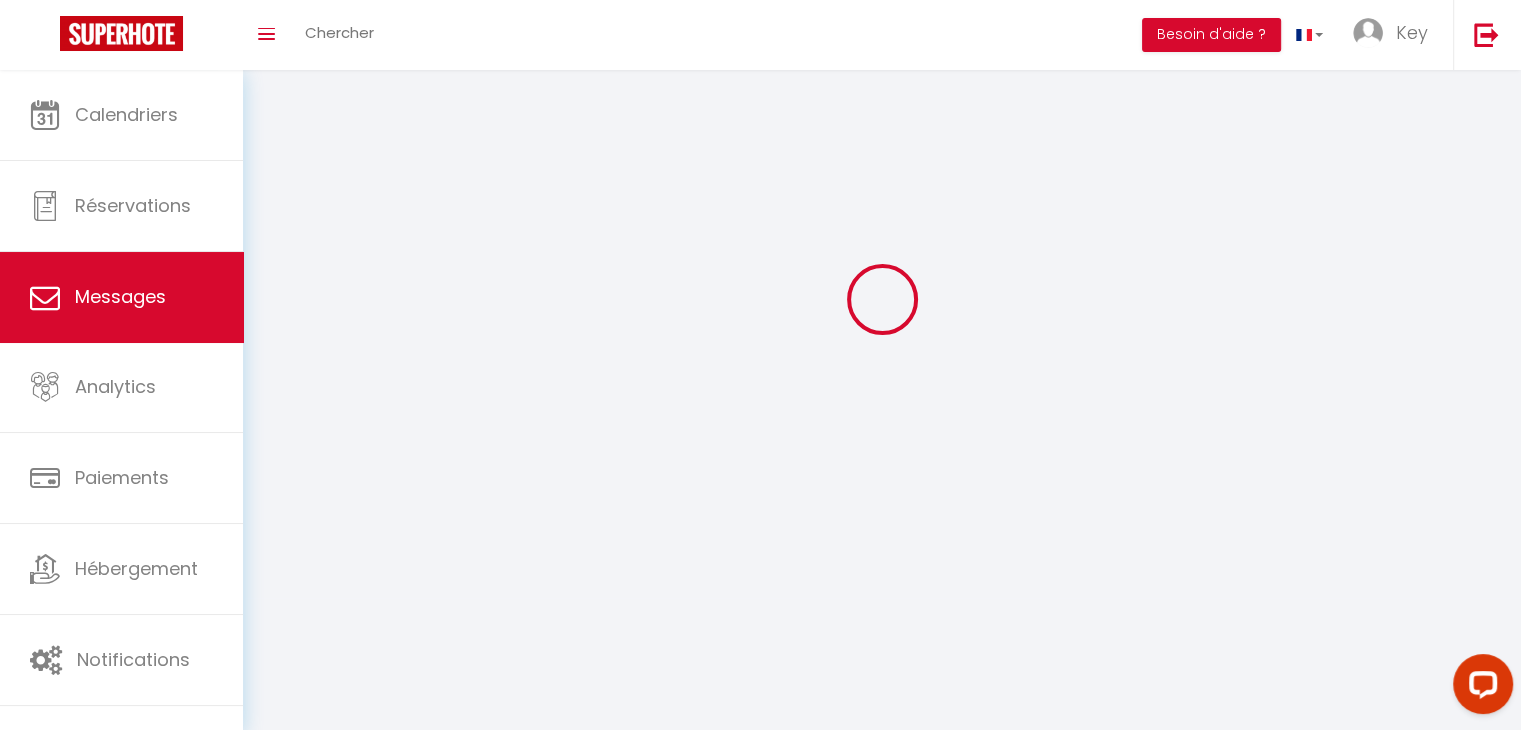 scroll, scrollTop: 70, scrollLeft: 0, axis: vertical 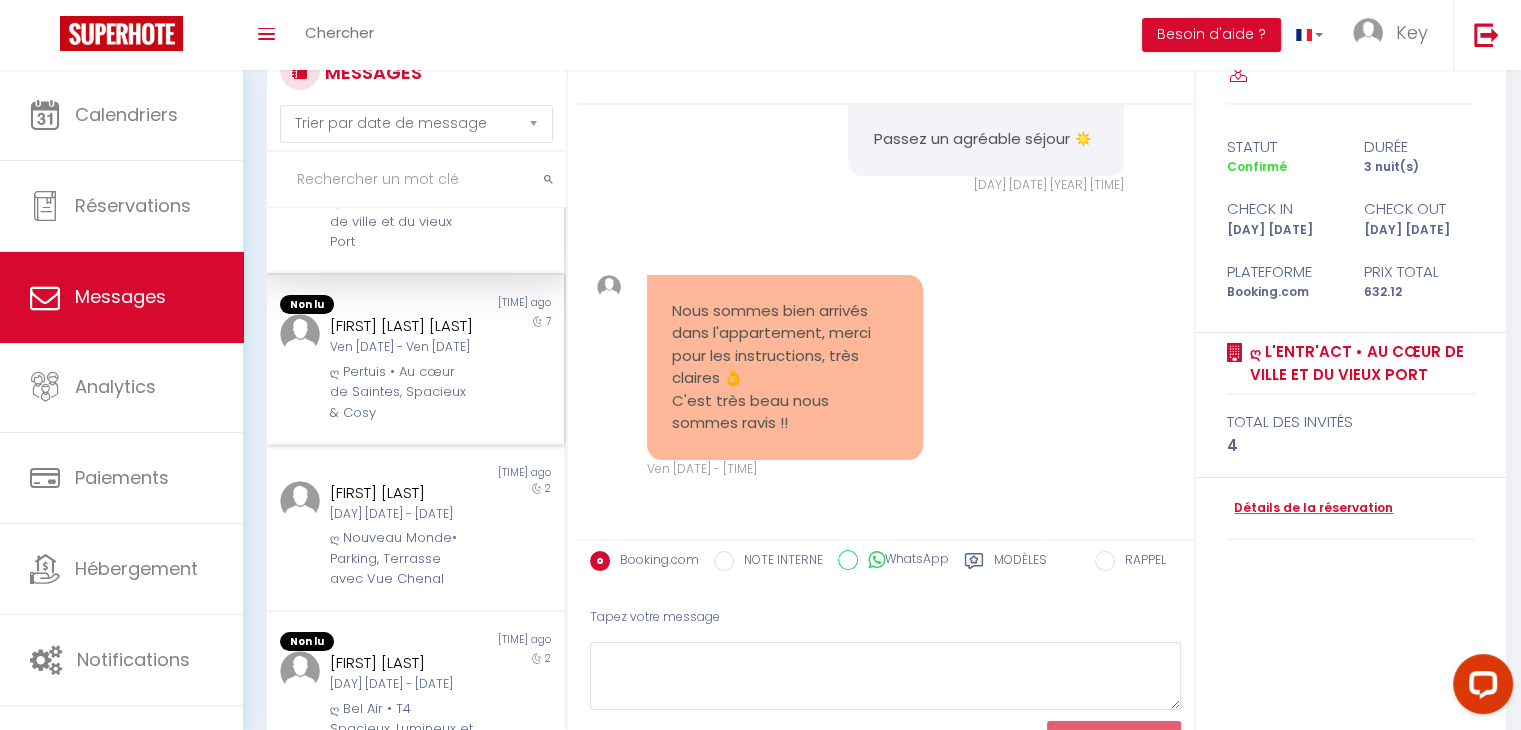 click on "Ven [DATE] - Ven [DATE]" at bounding box center (403, 347) 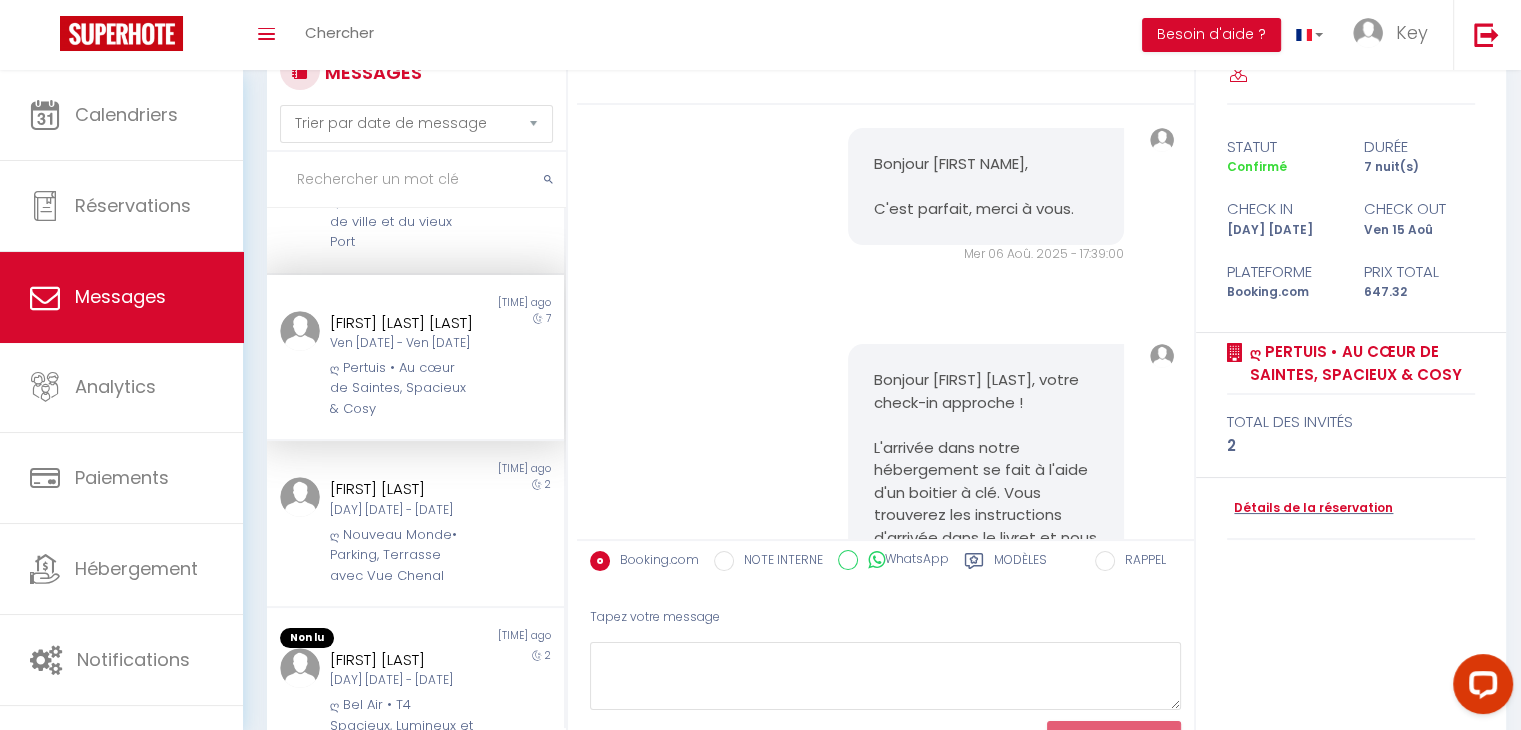 scroll, scrollTop: 6367, scrollLeft: 0, axis: vertical 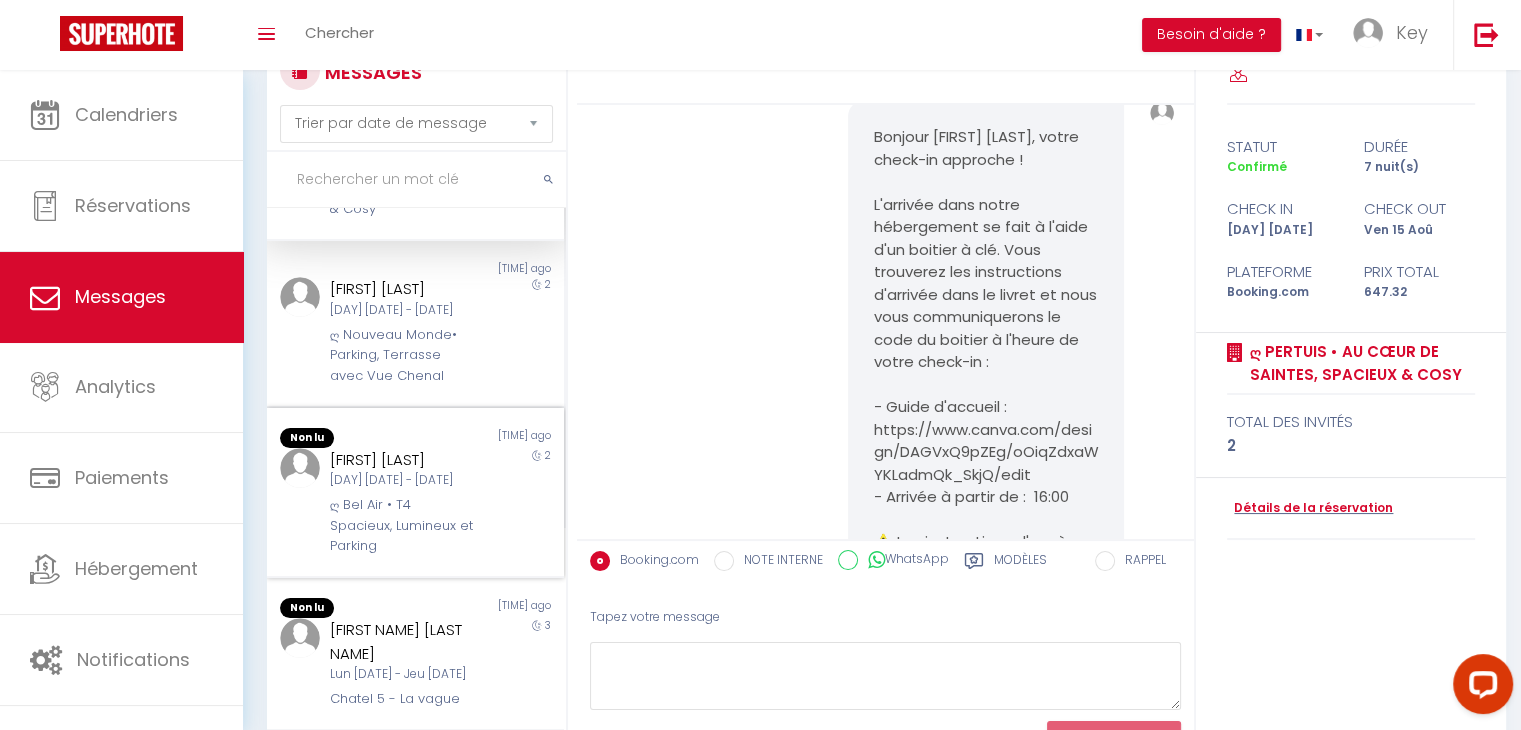 click on "[DAY] [DATE] - [DATE]" at bounding box center [403, 480] 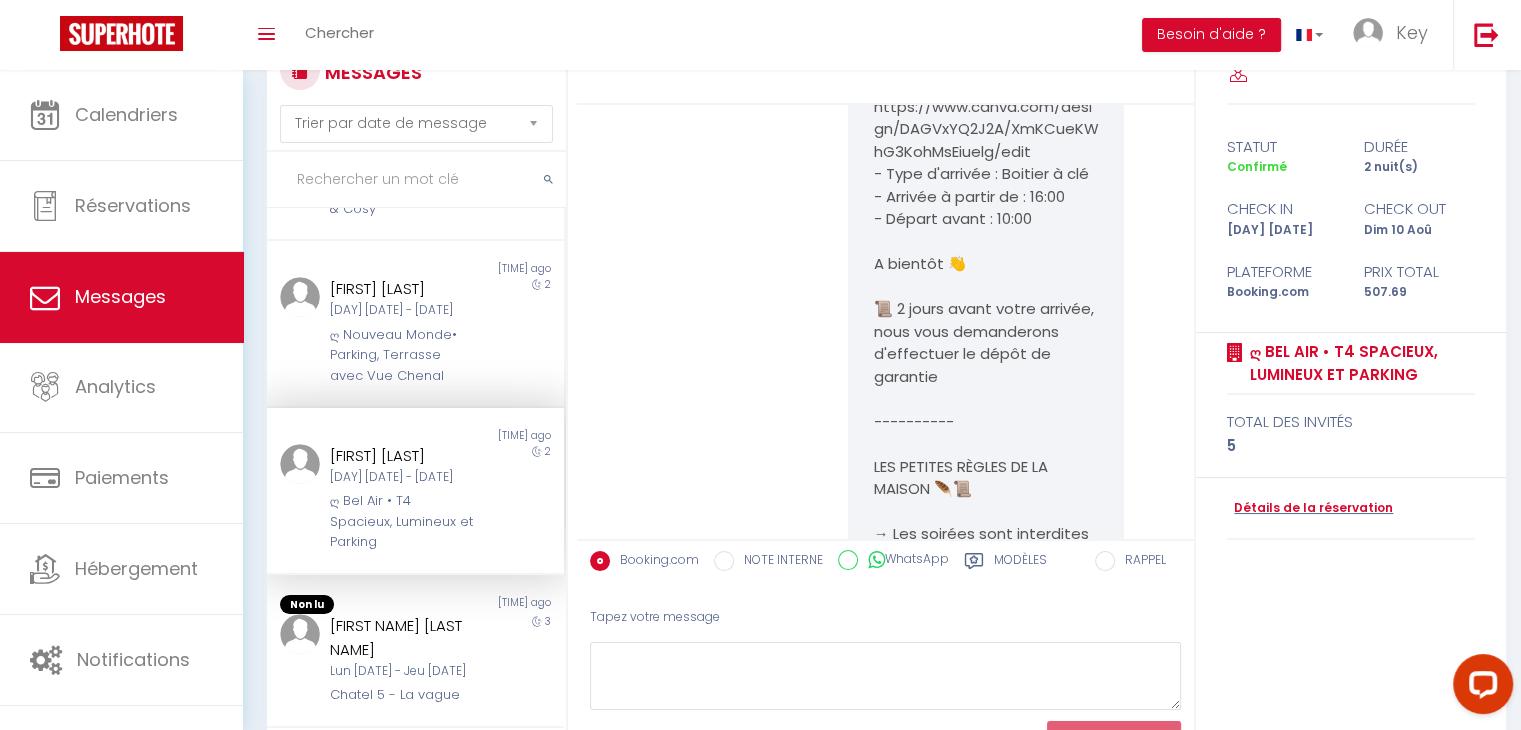 scroll, scrollTop: 2161, scrollLeft: 0, axis: vertical 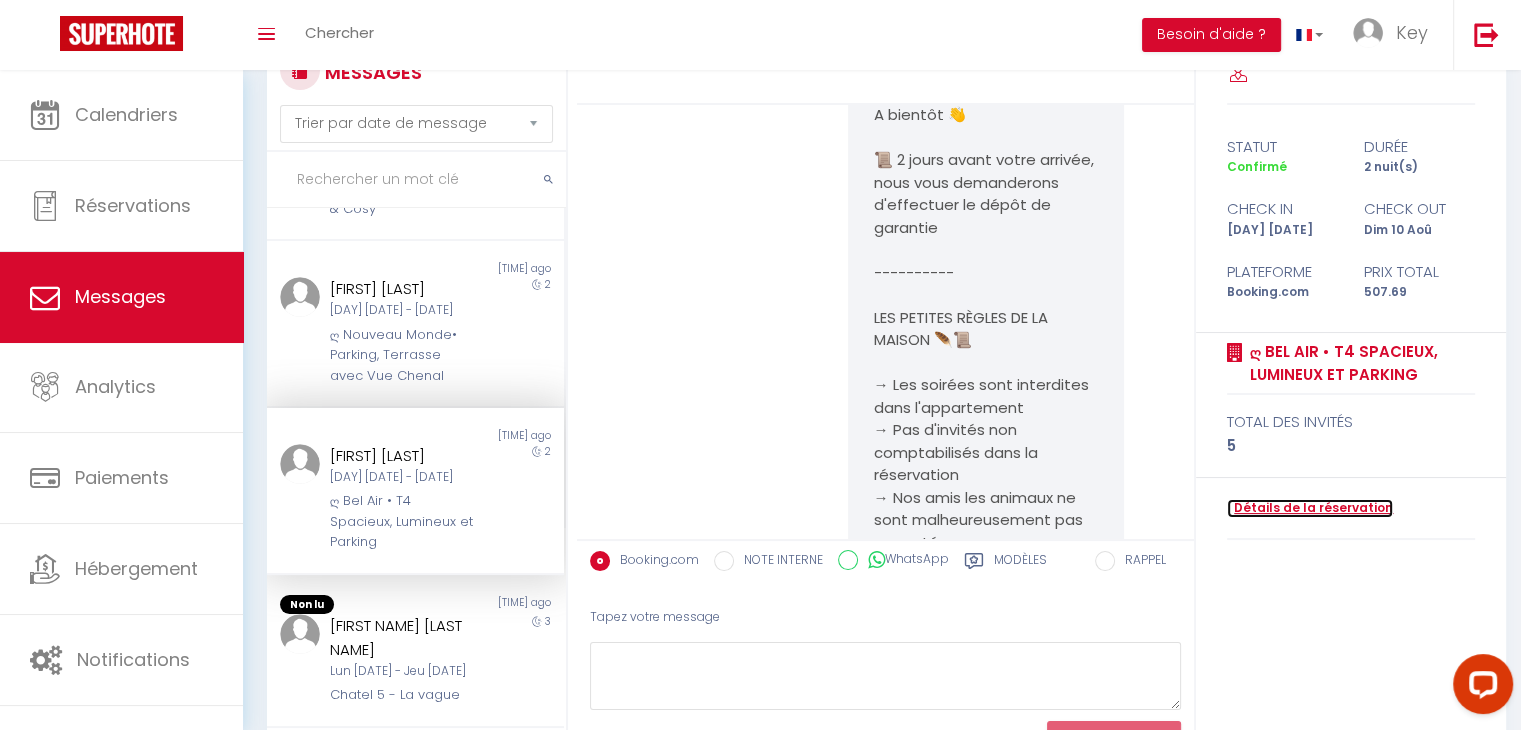 click on "Détails de la réservation" at bounding box center [1310, 508] 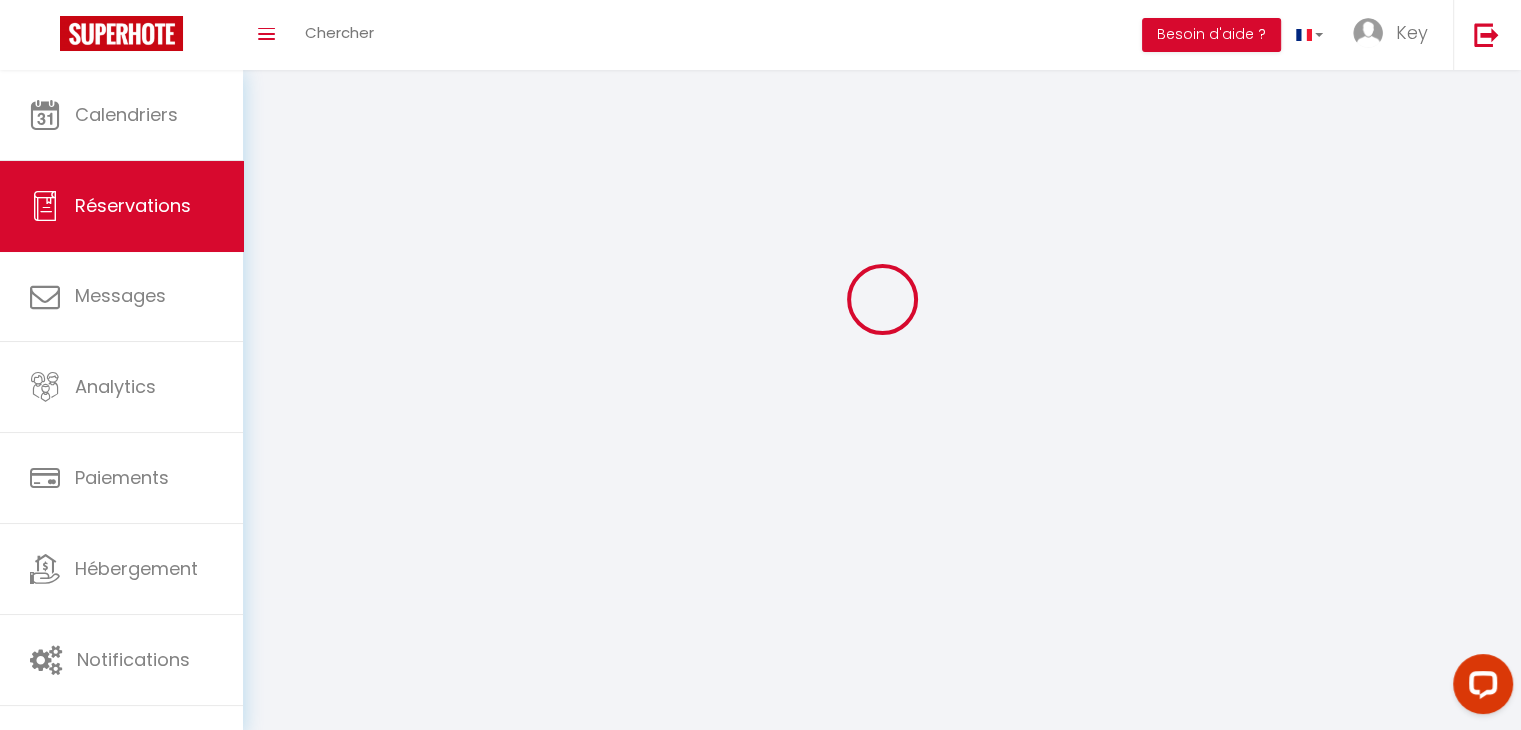 scroll, scrollTop: 0, scrollLeft: 0, axis: both 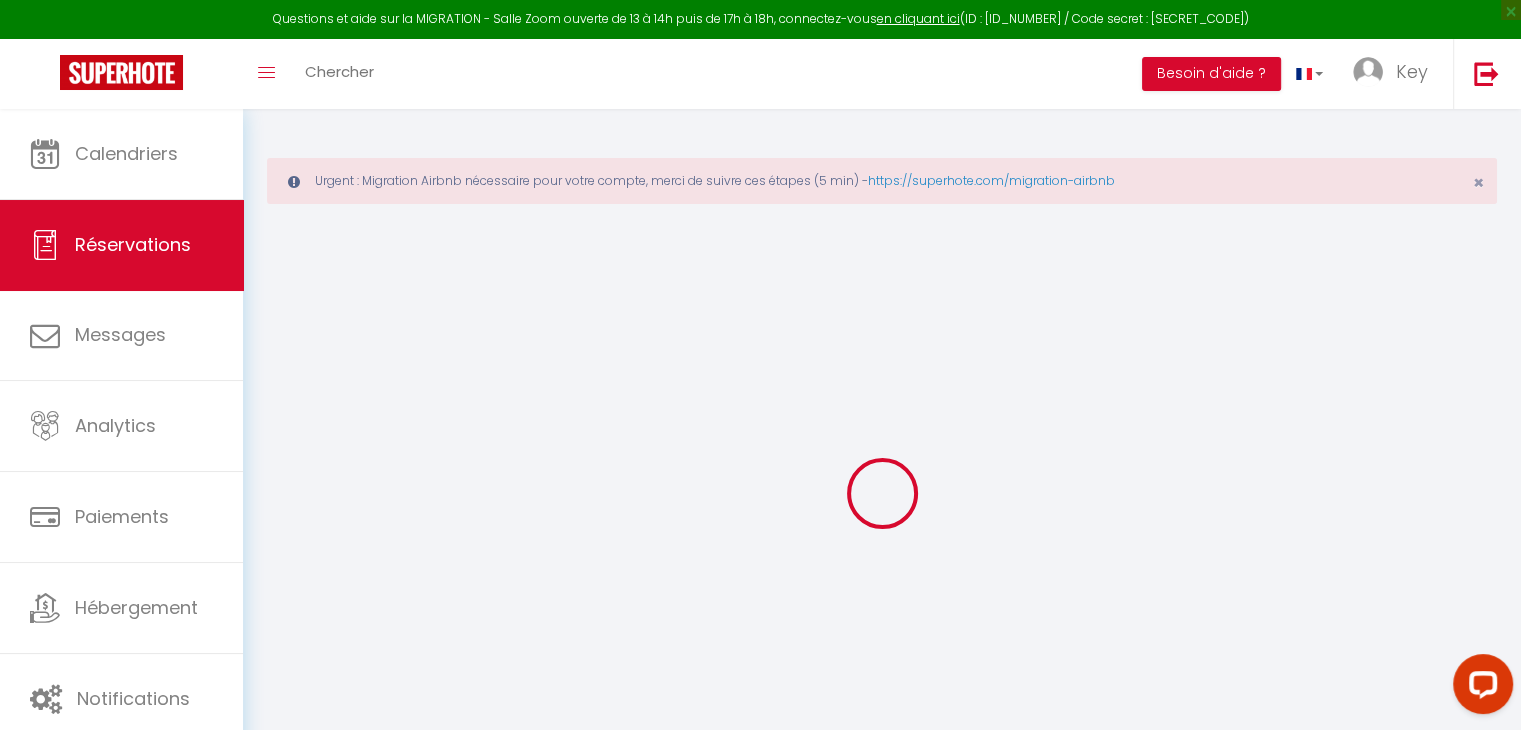 select 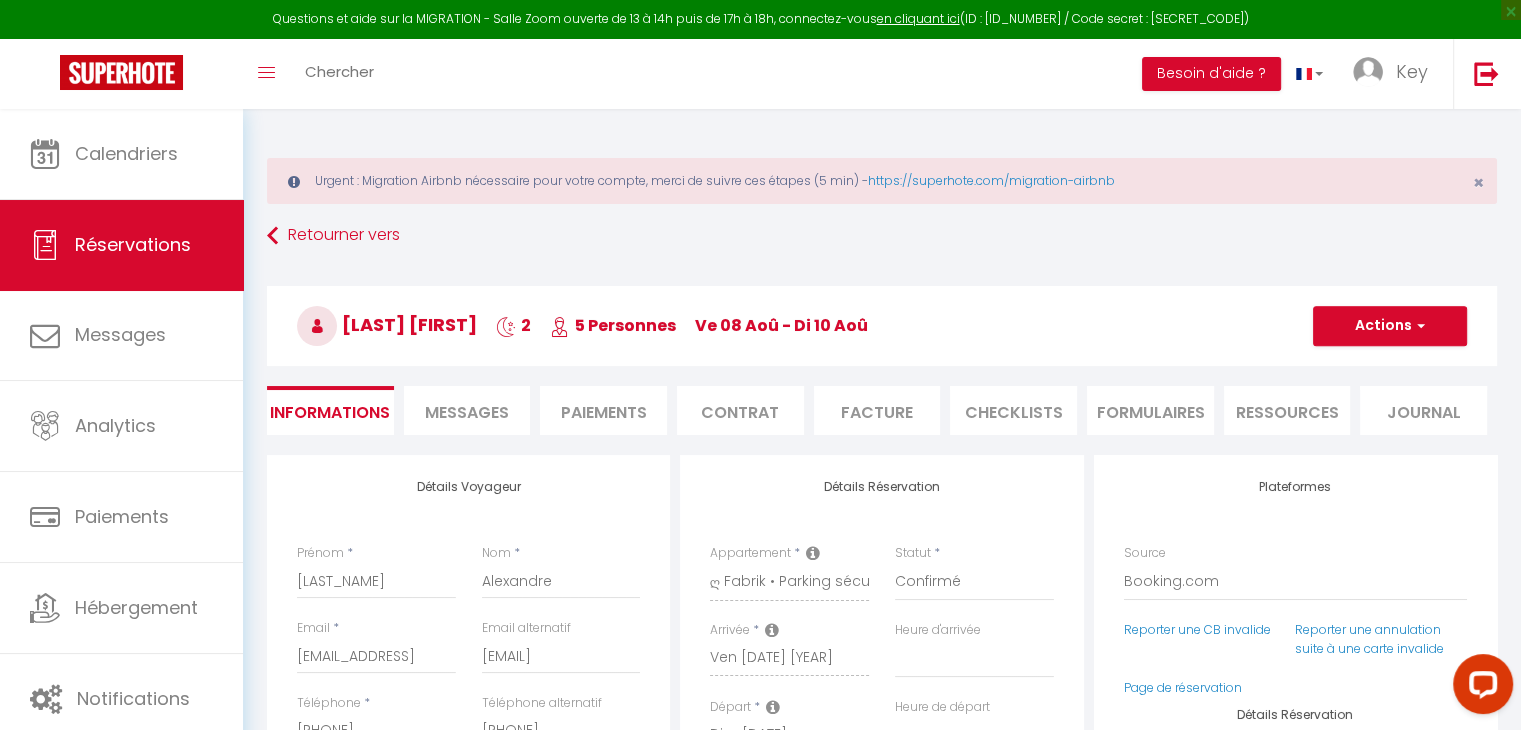select 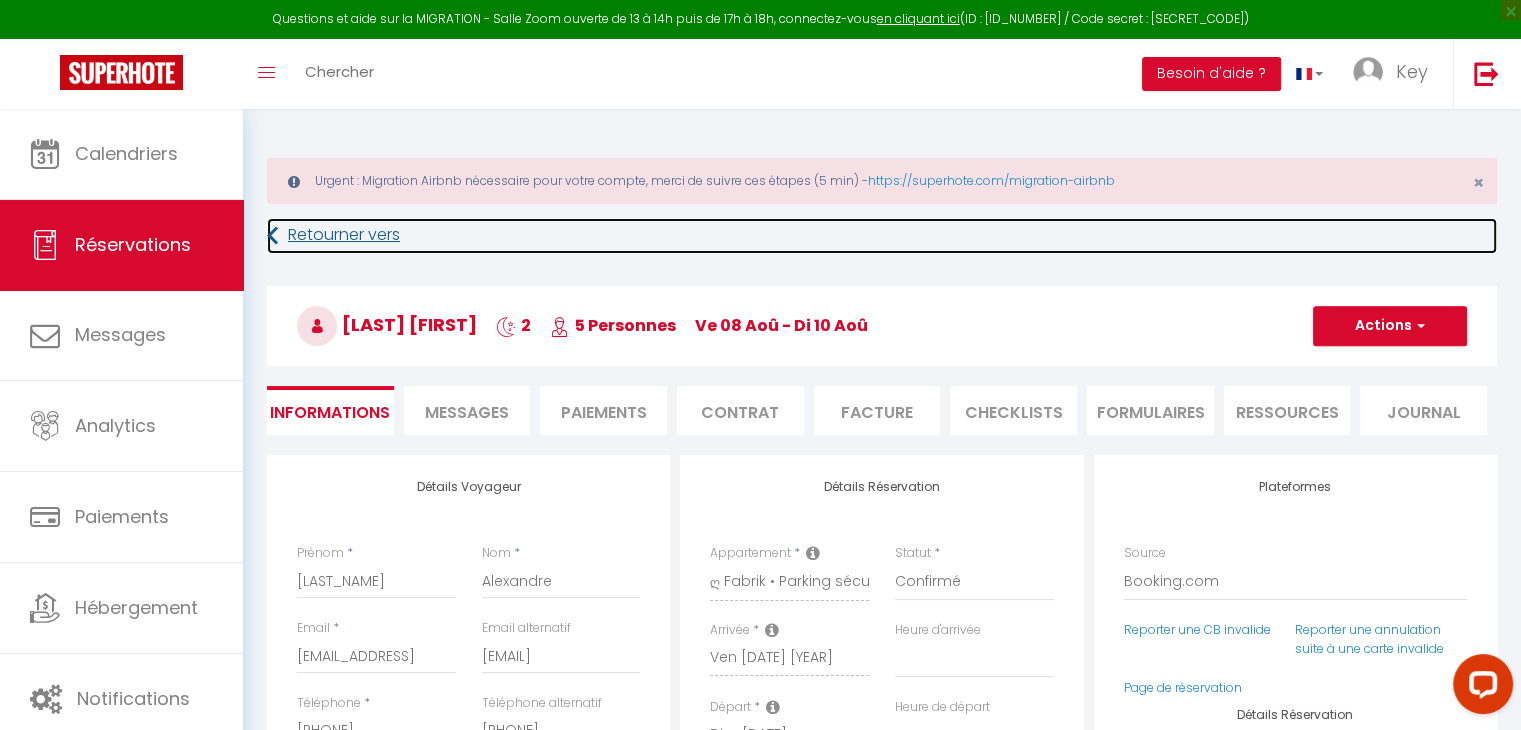 drag, startPoint x: 1192, startPoint y: 560, endPoint x: 1124, endPoint y: 254, distance: 313.4645 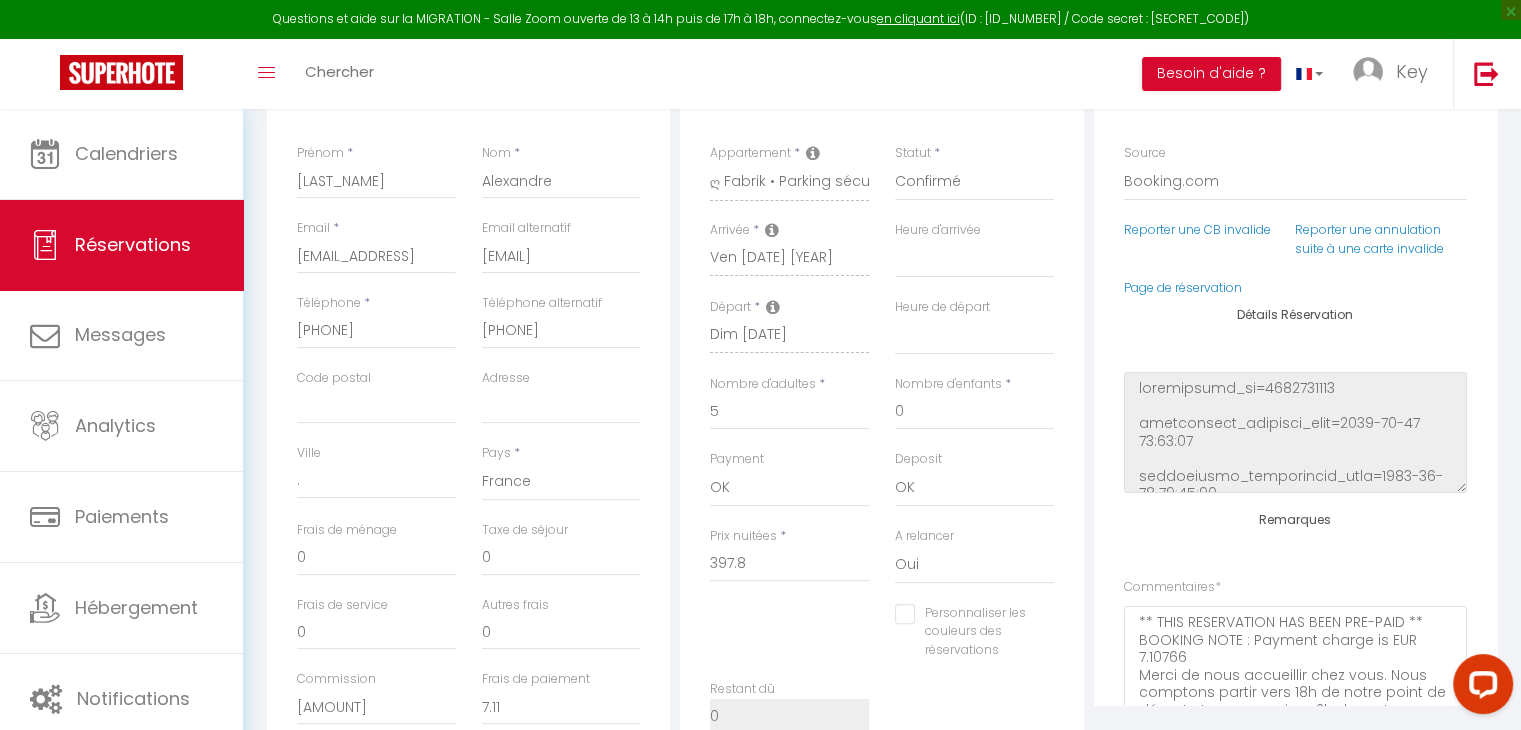 scroll, scrollTop: 0, scrollLeft: 0, axis: both 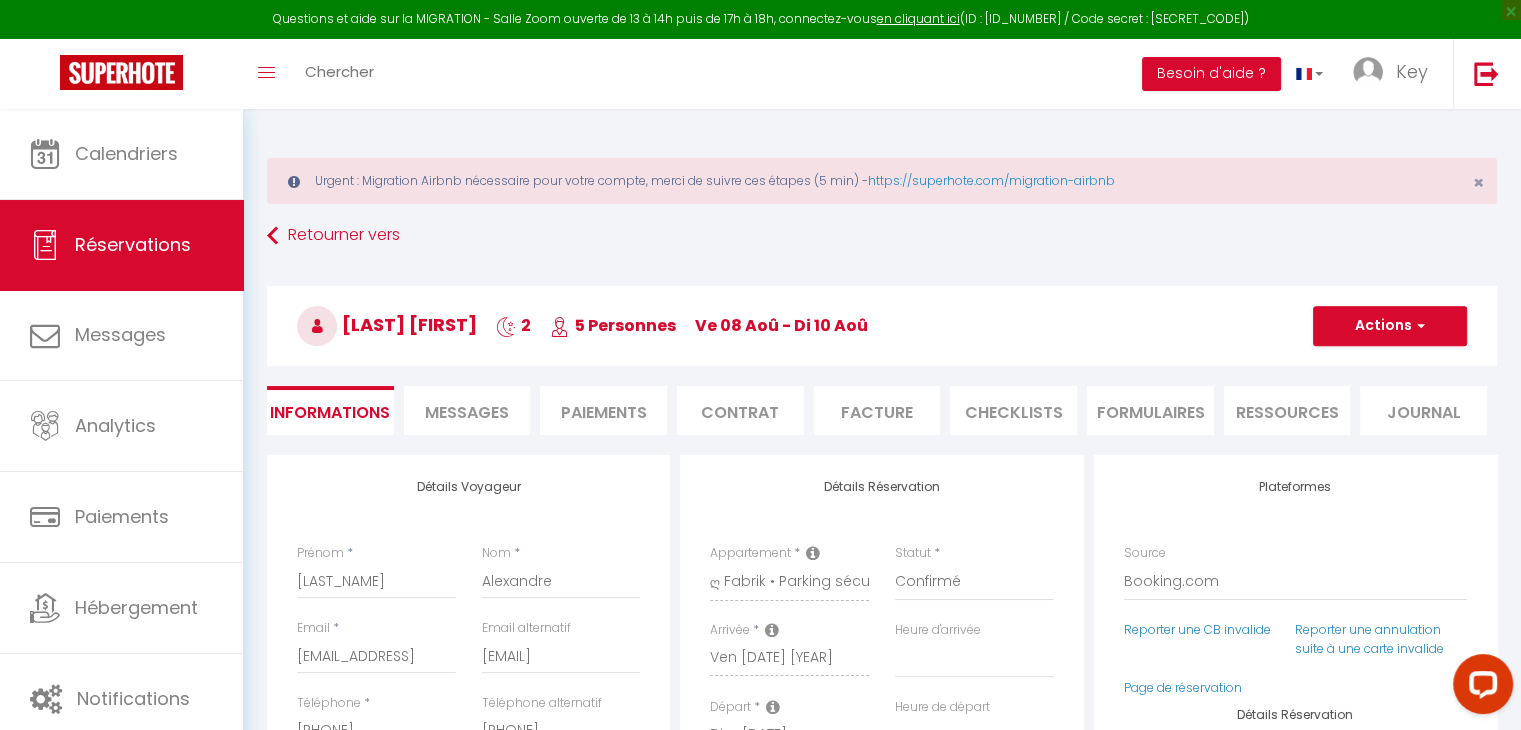click on "Messages" at bounding box center (467, 412) 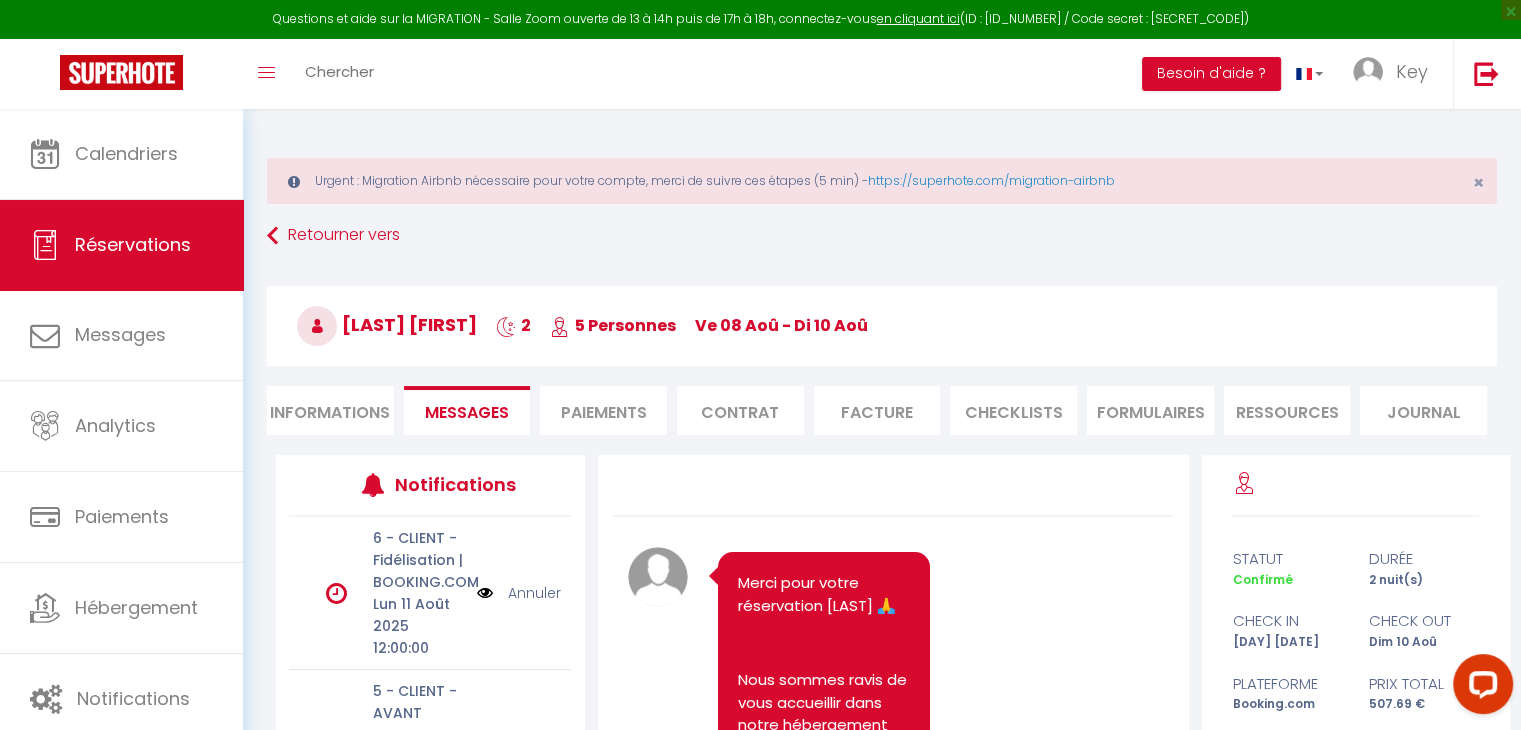 scroll, scrollTop: 8408, scrollLeft: 0, axis: vertical 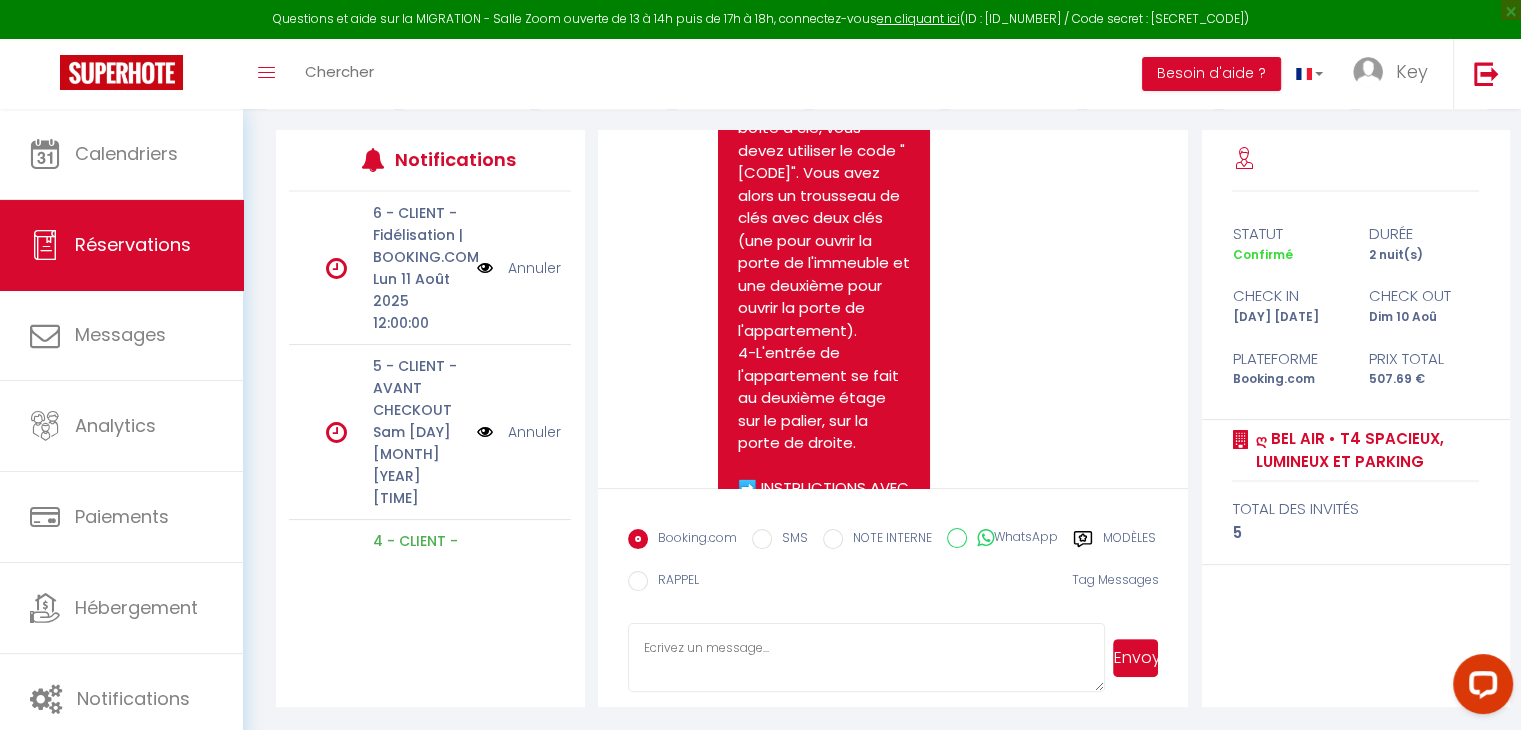 click at bounding box center [867, 658] 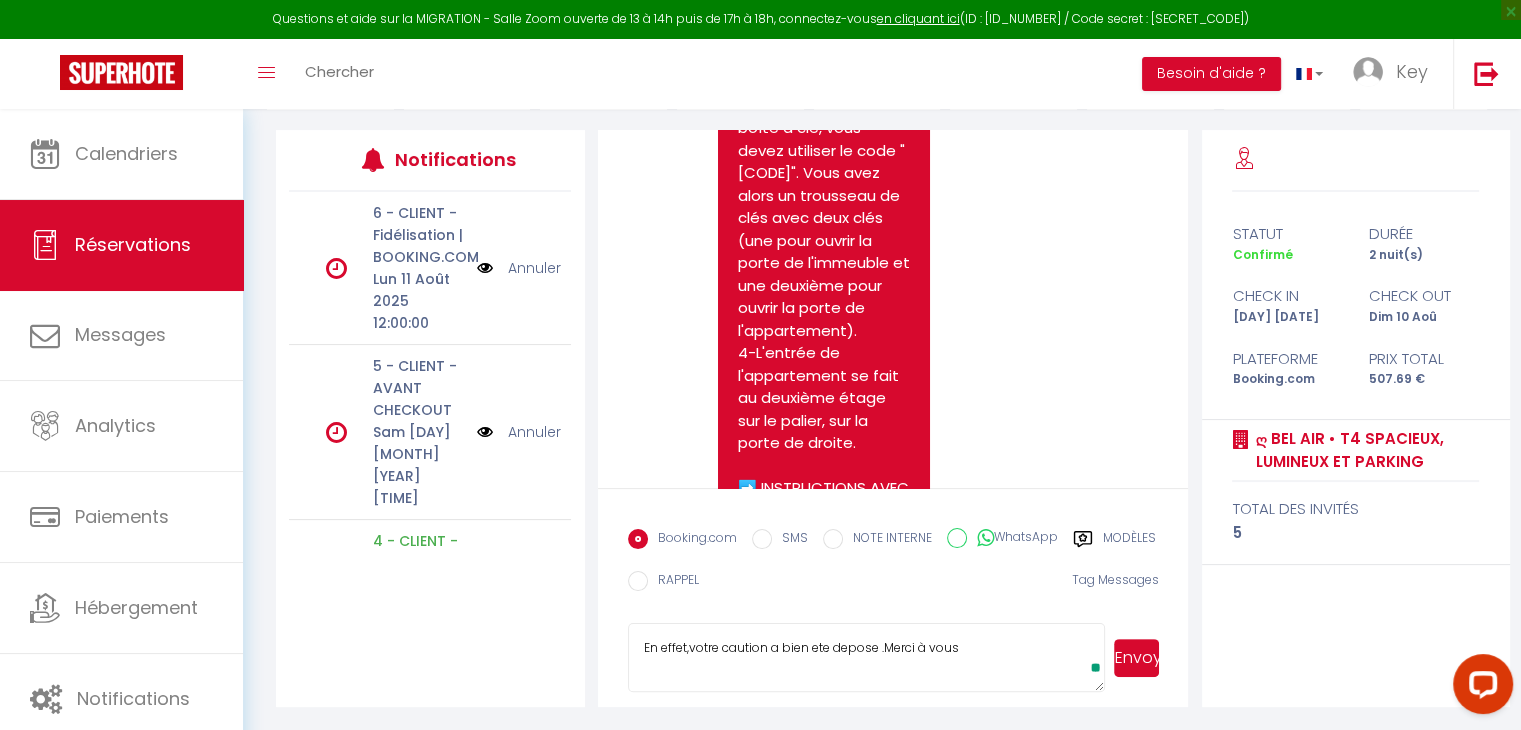click on "En effet,votre caution a bien ete depose .Merci à vous" at bounding box center [867, 658] 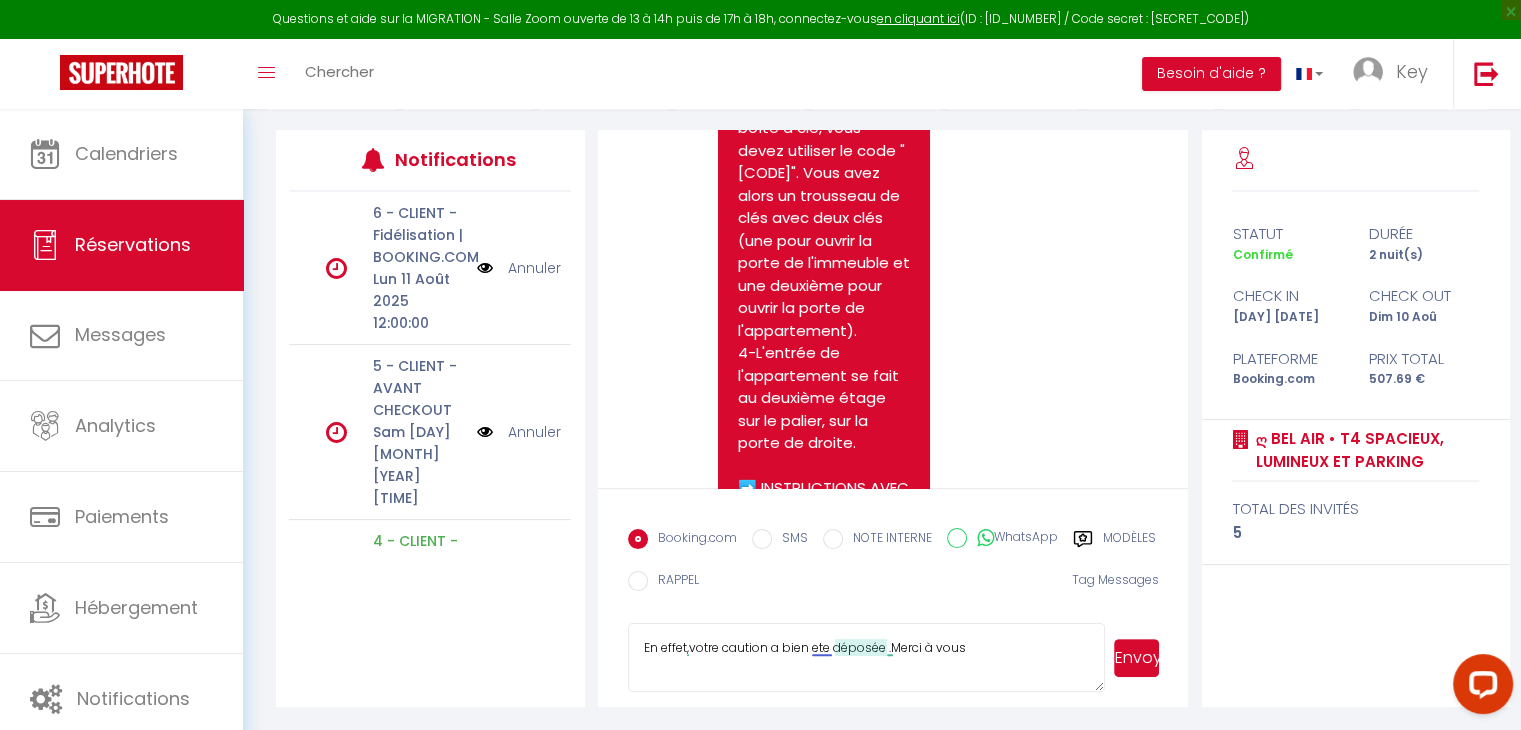 click on "En effet,votre caution a bien ete déposée .Merci à vous" at bounding box center [867, 658] 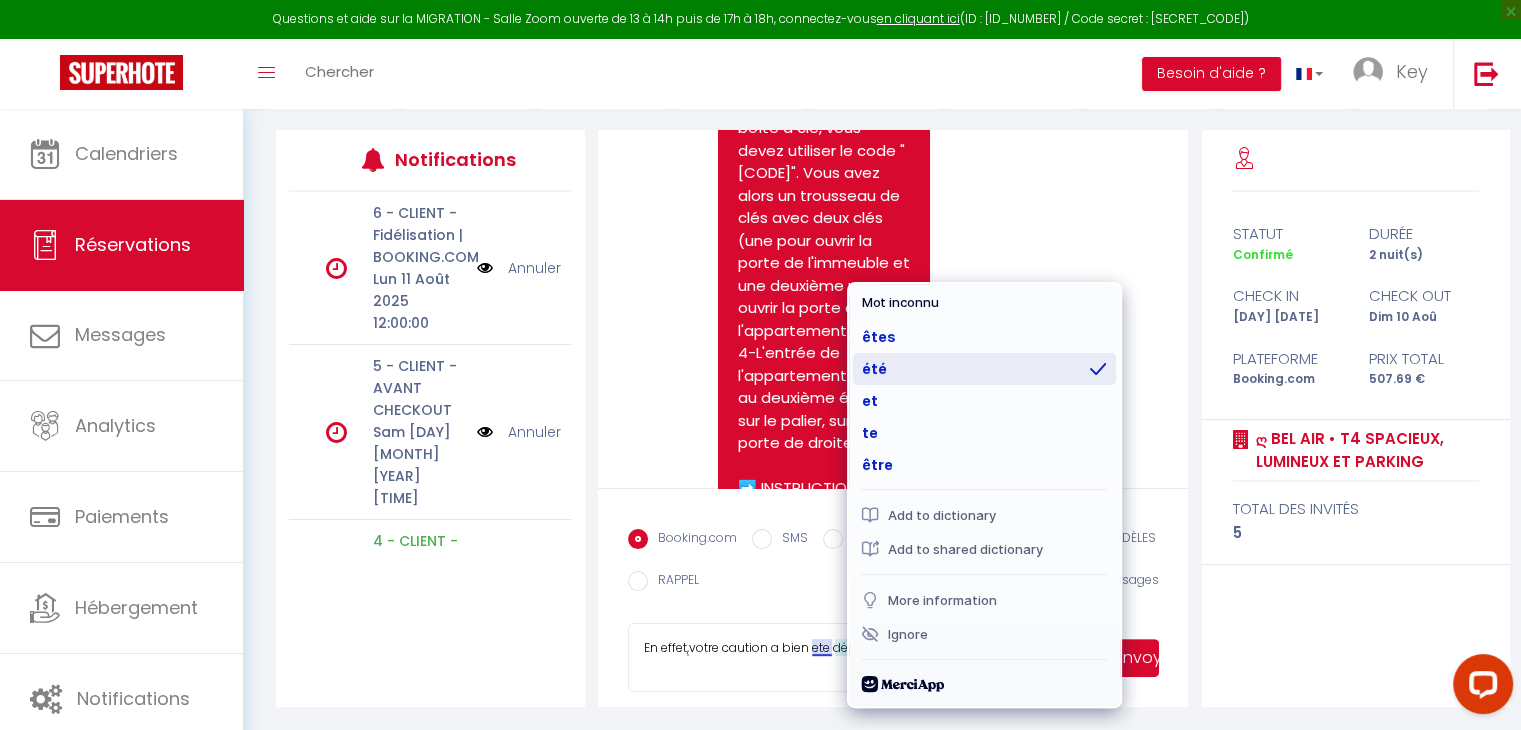 click on "été" at bounding box center (984, 369) 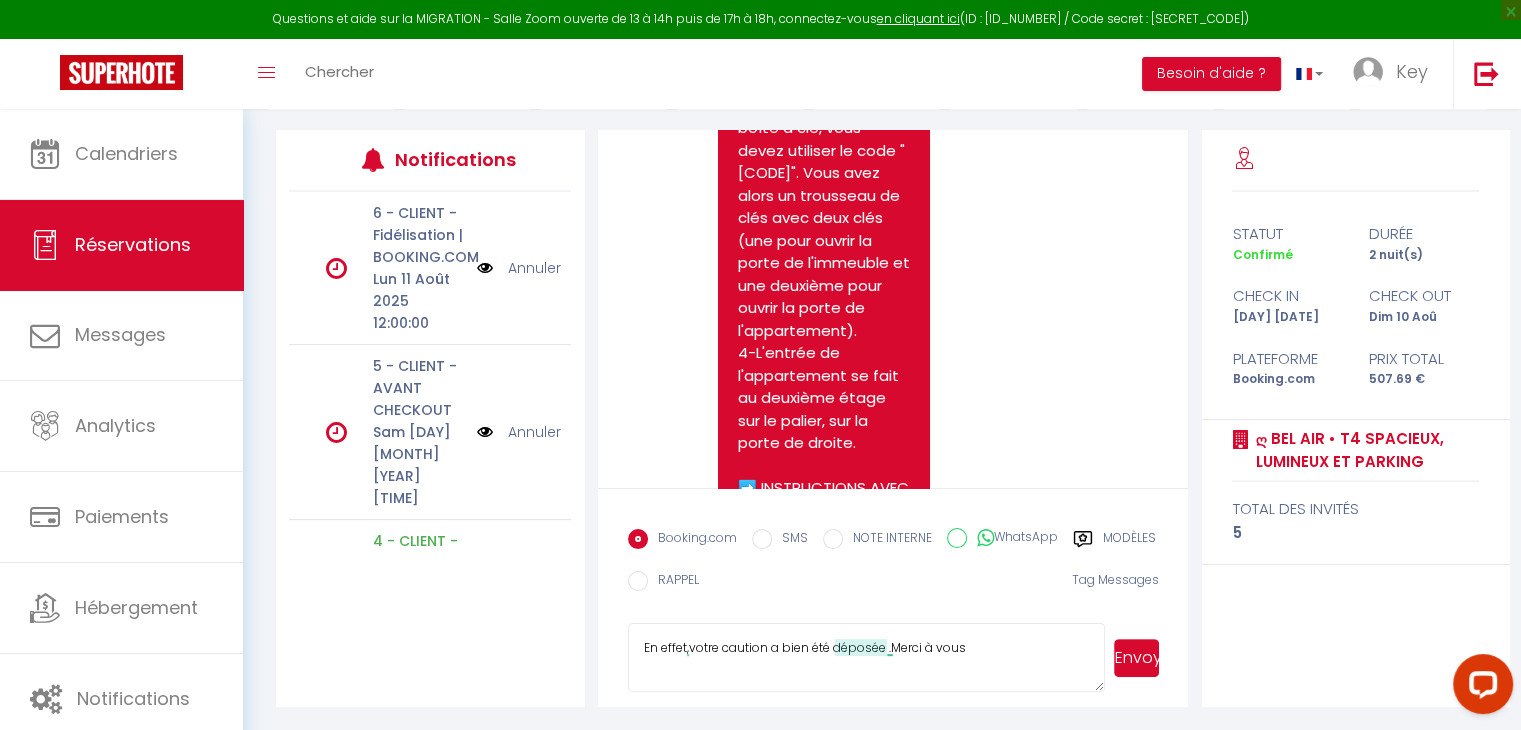 click on "En effet,votre caution a bien été déposée .Merci à vous" at bounding box center (867, 658) 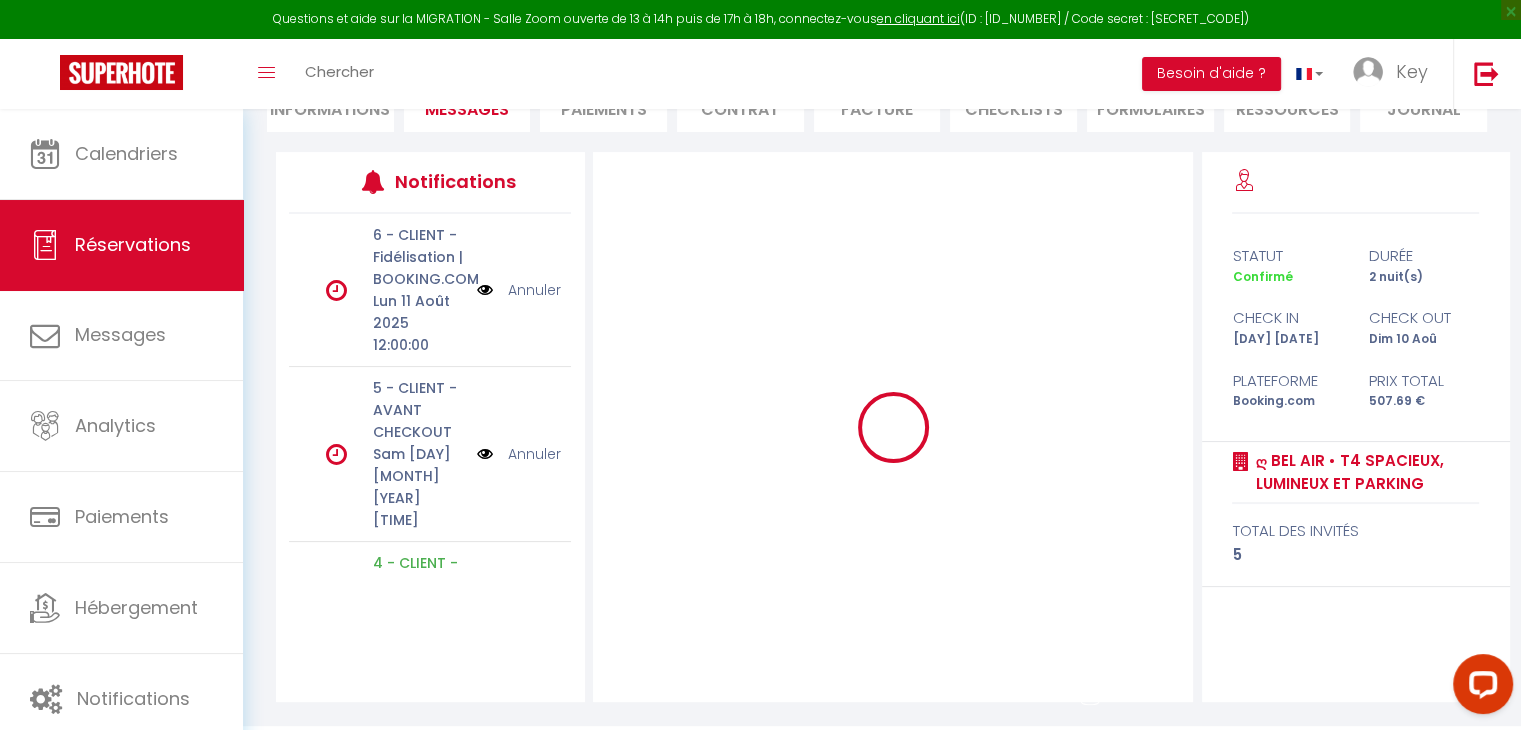 scroll, scrollTop: 298, scrollLeft: 0, axis: vertical 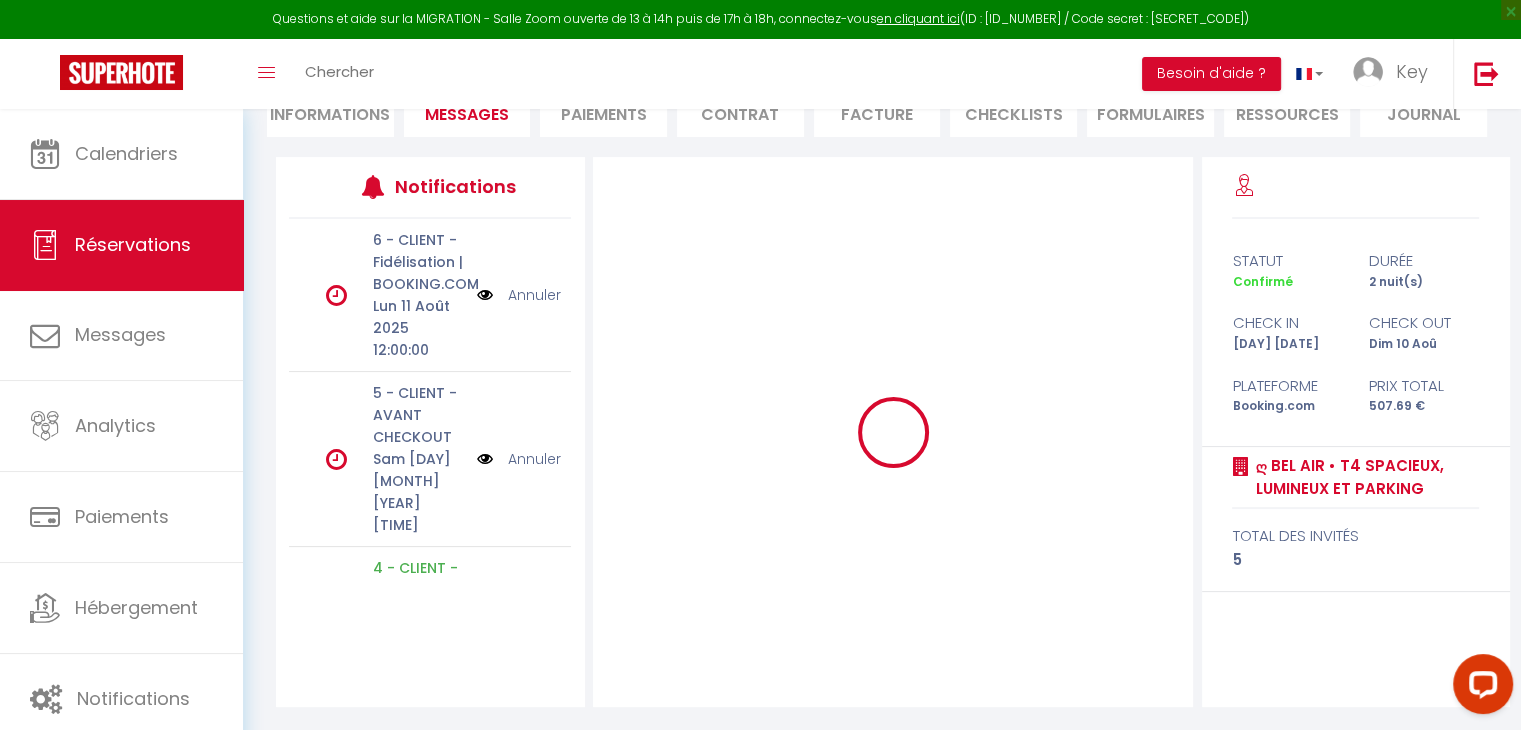 type 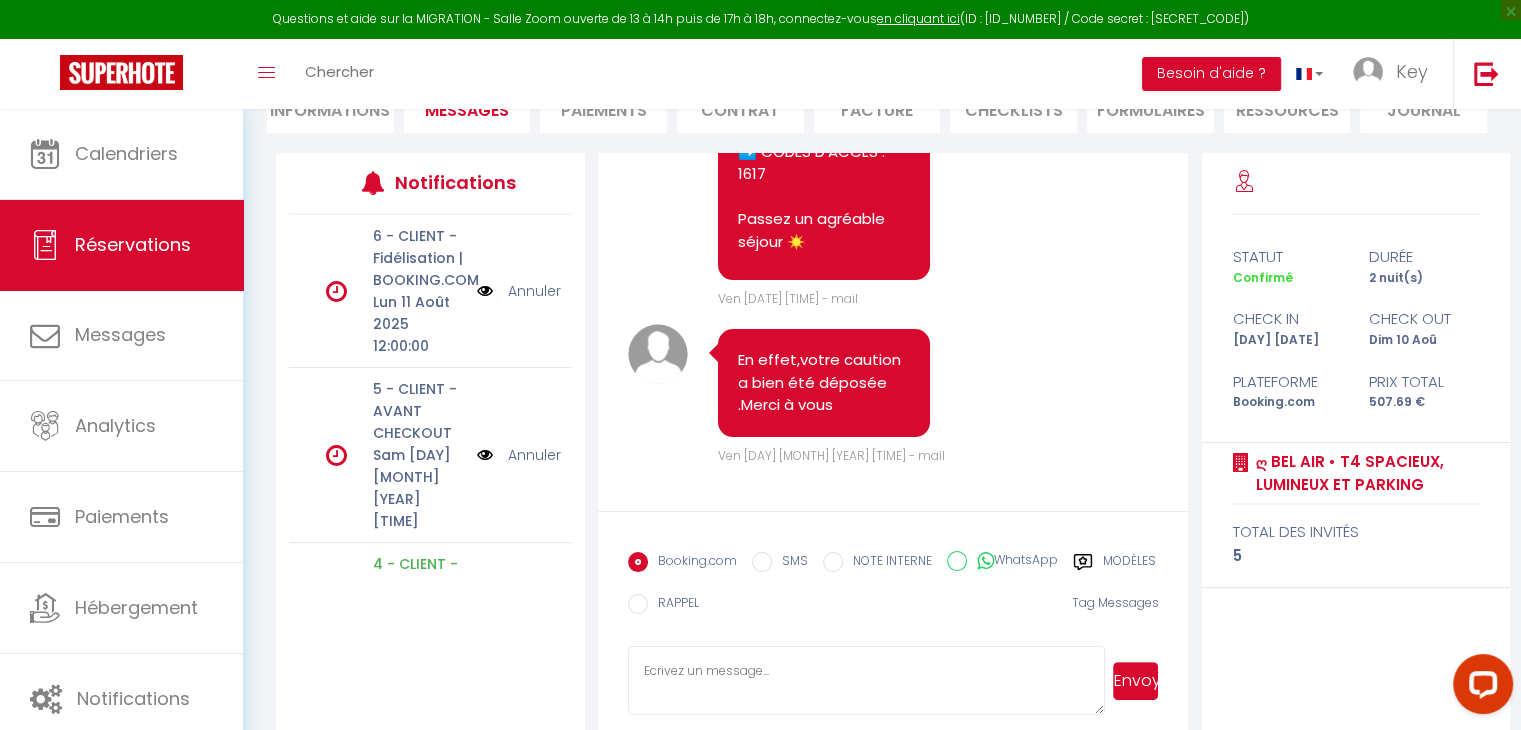 scroll, scrollTop: 8564, scrollLeft: 0, axis: vertical 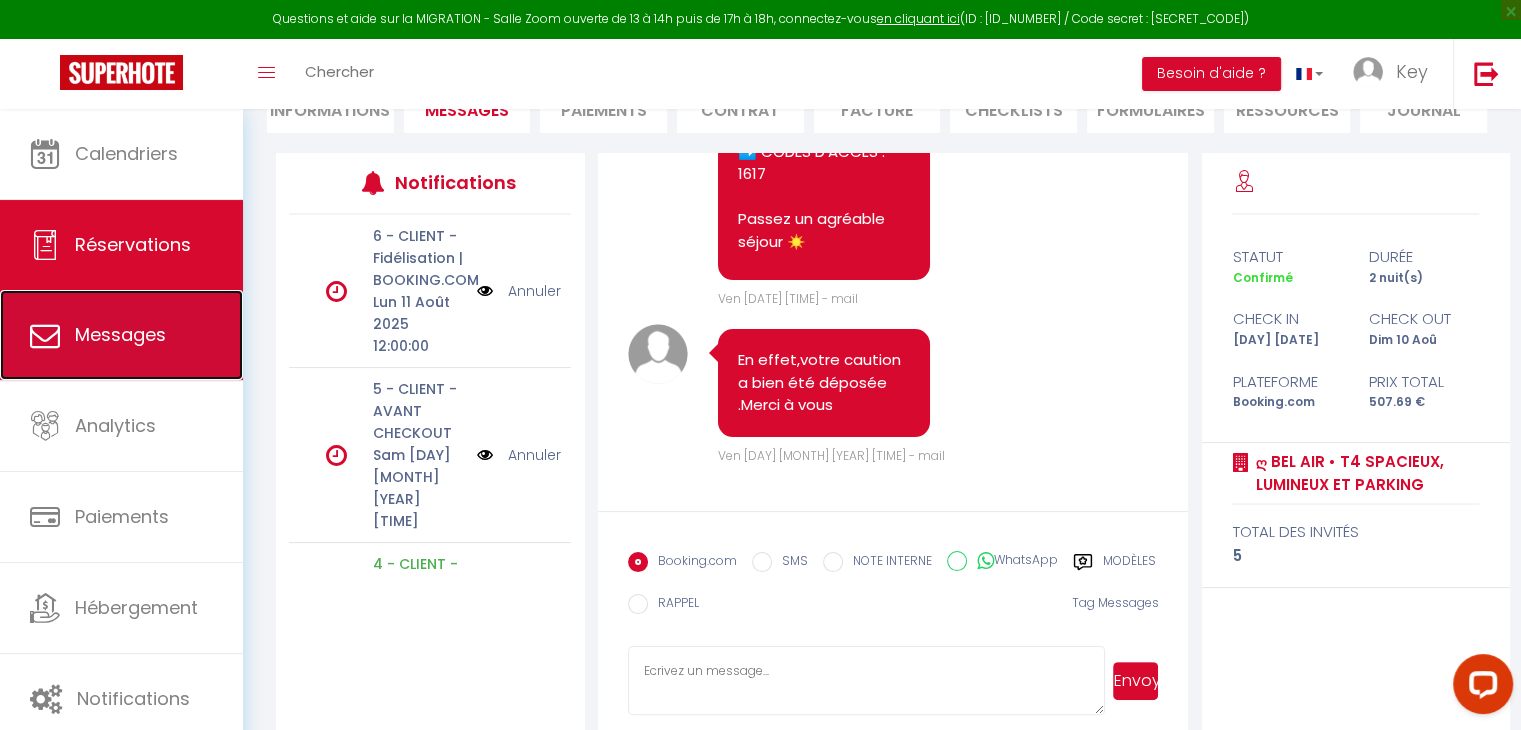 click on "Messages" at bounding box center [121, 335] 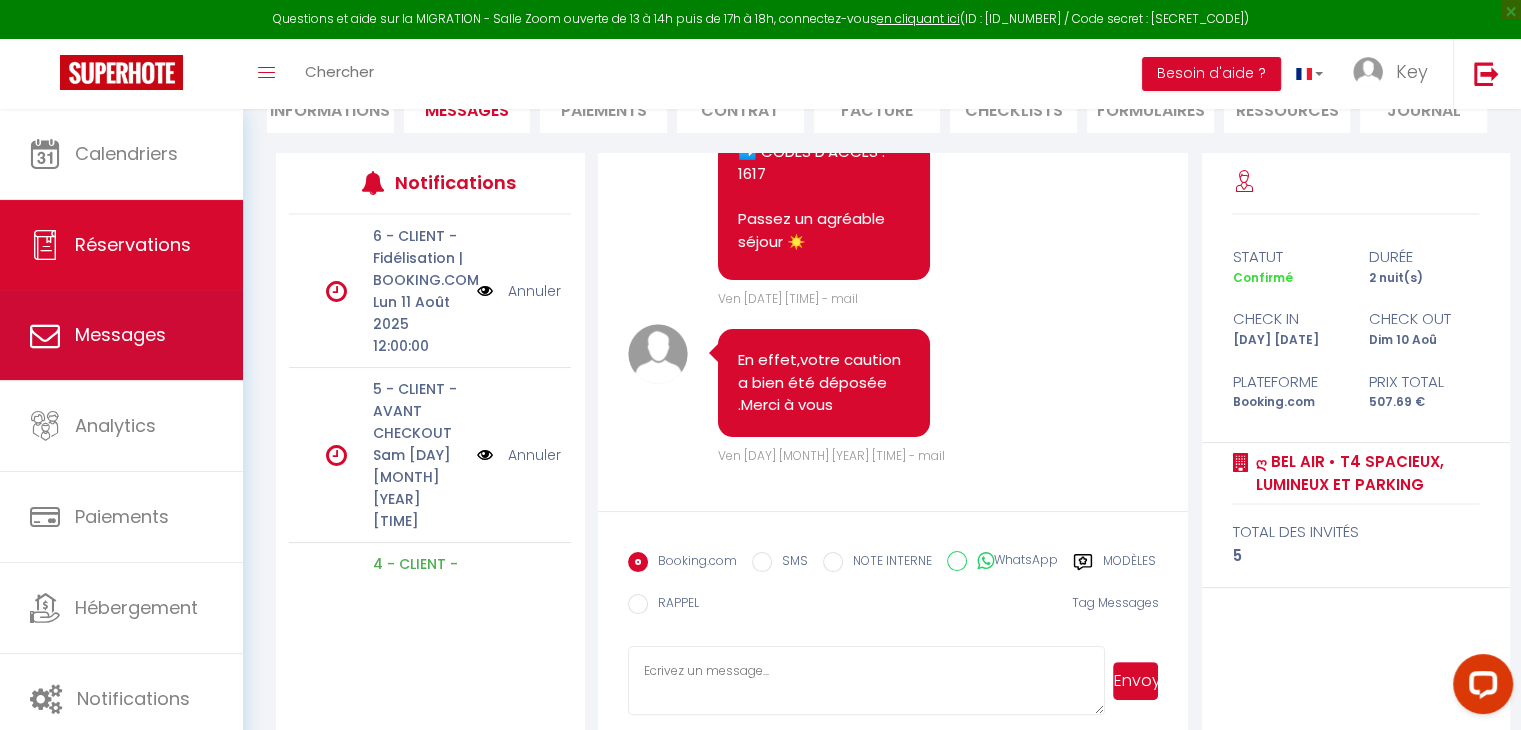 scroll, scrollTop: 0, scrollLeft: 0, axis: both 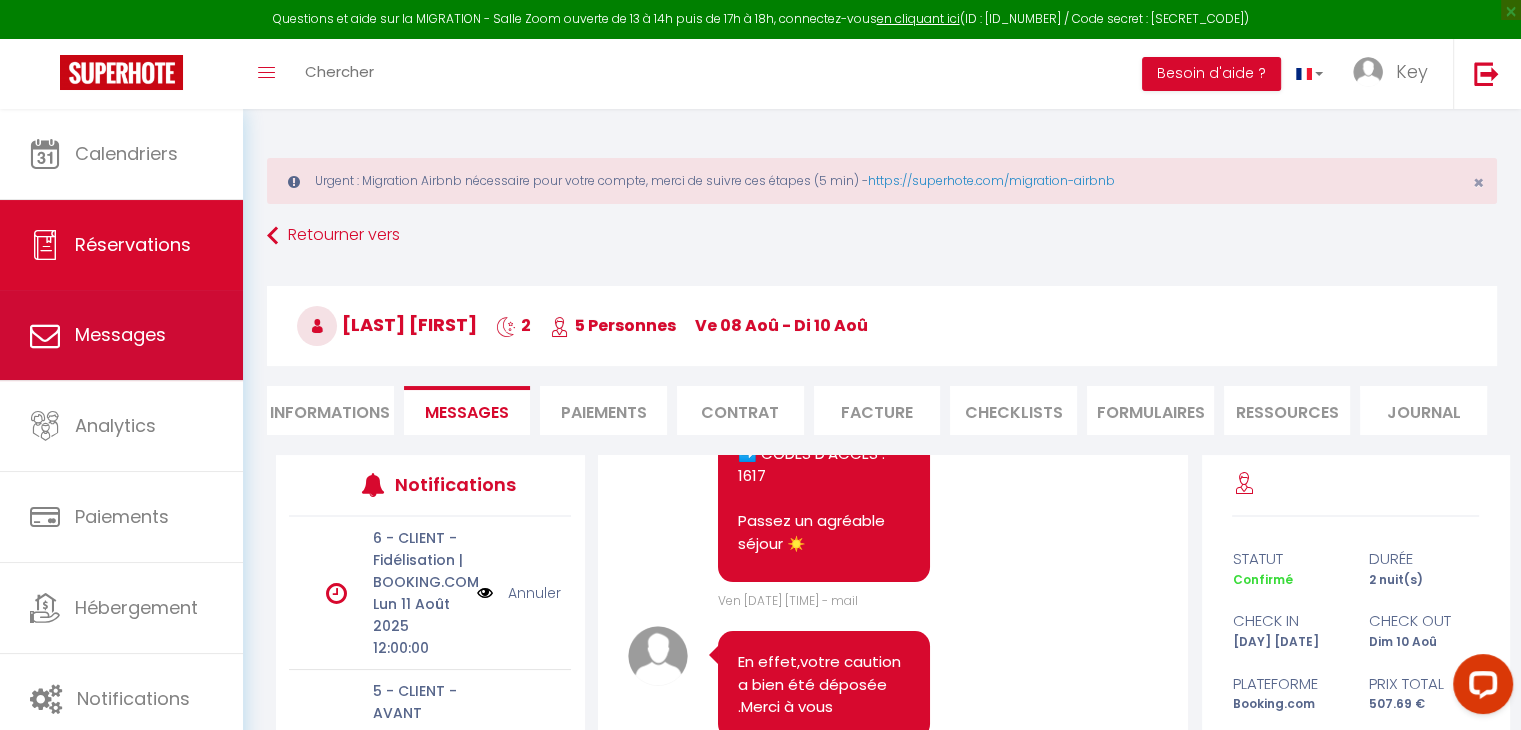 select on "message" 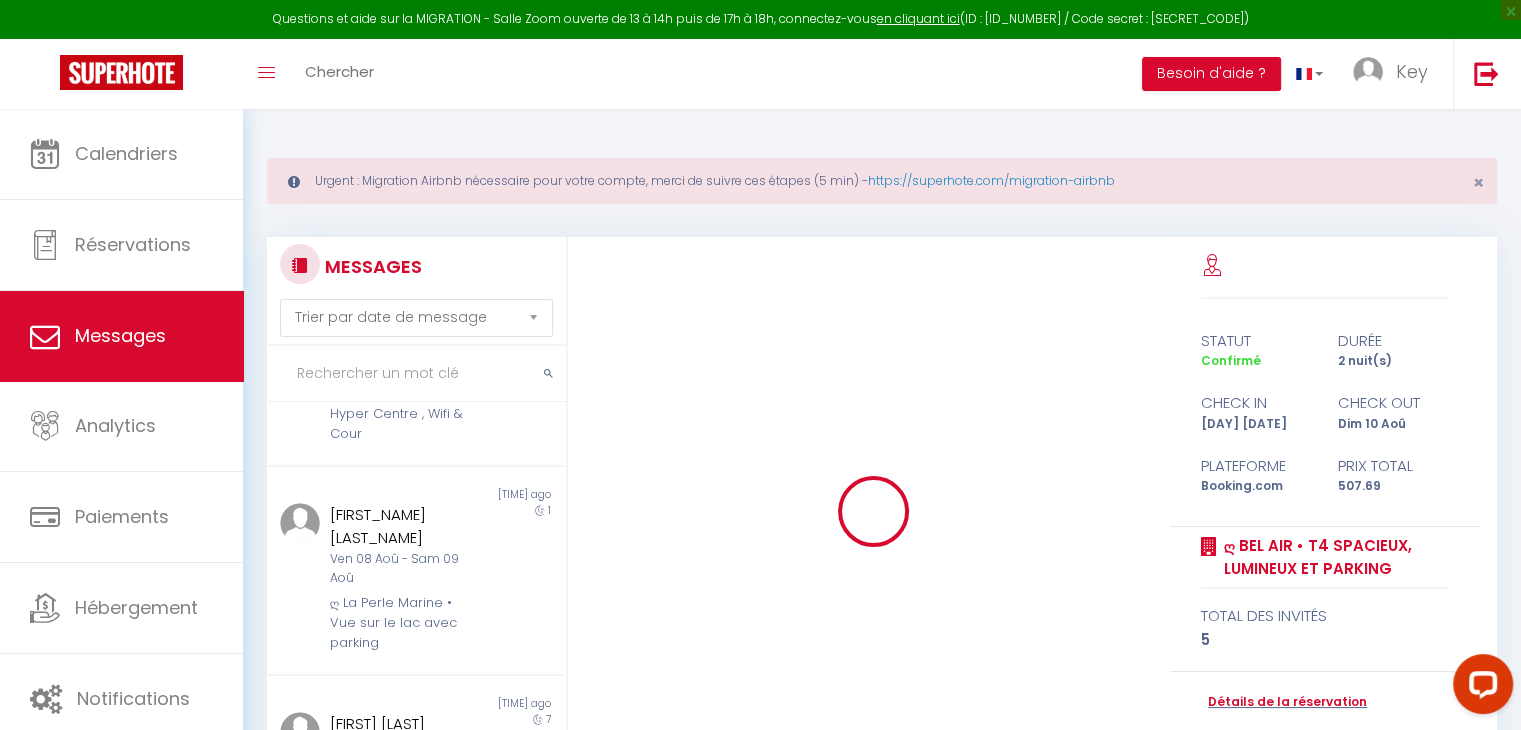 scroll, scrollTop: 700, scrollLeft: 0, axis: vertical 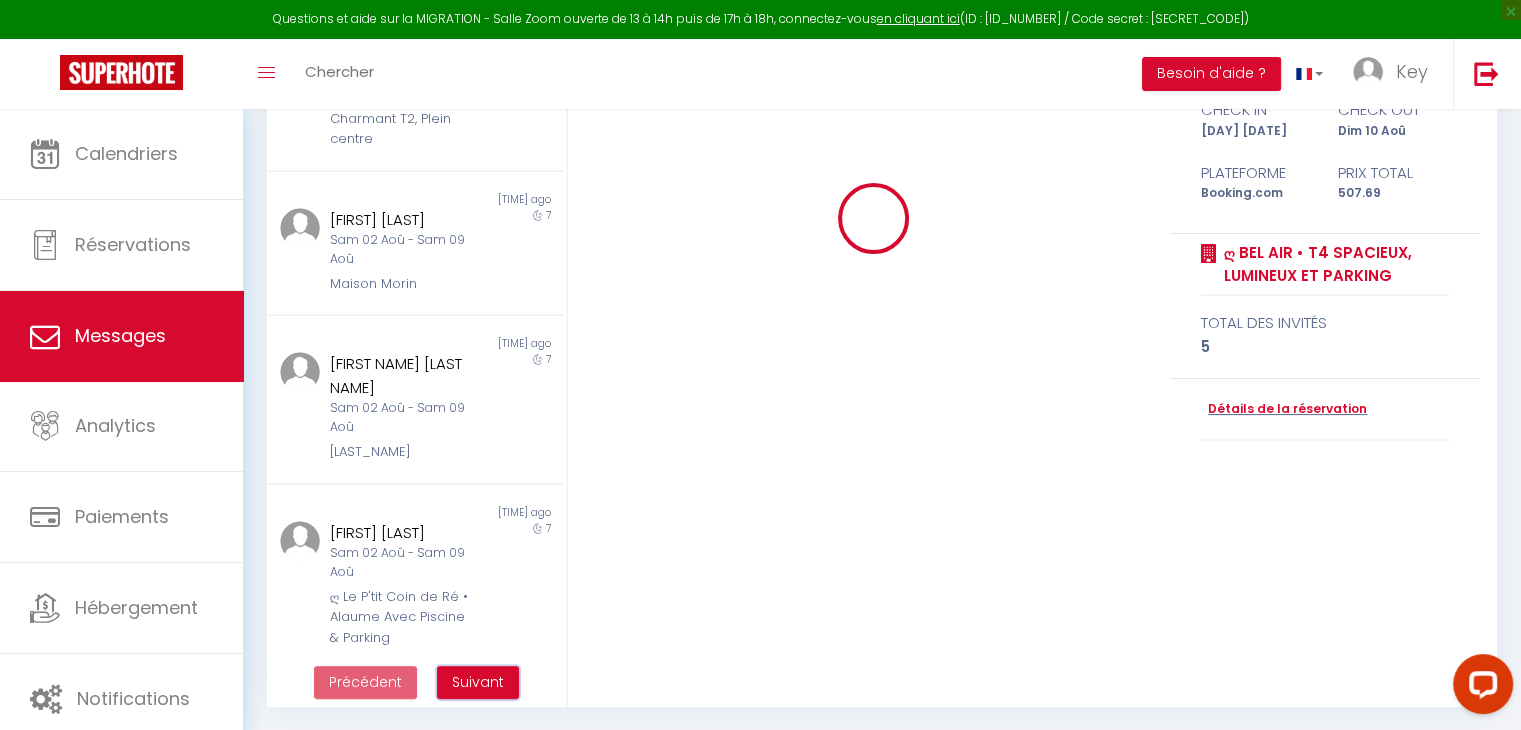 click on "Suivant" at bounding box center (478, 682) 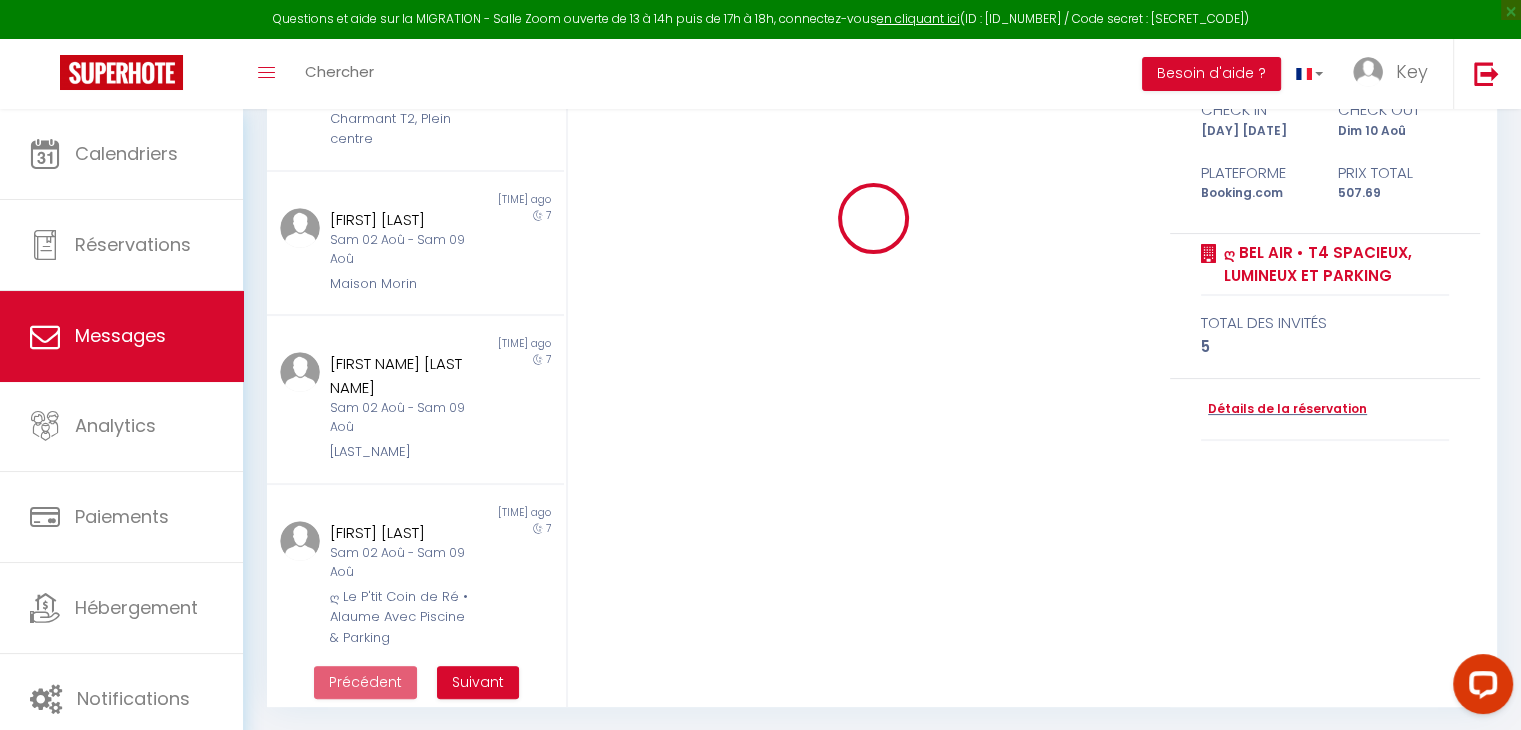 scroll, scrollTop: 108, scrollLeft: 0, axis: vertical 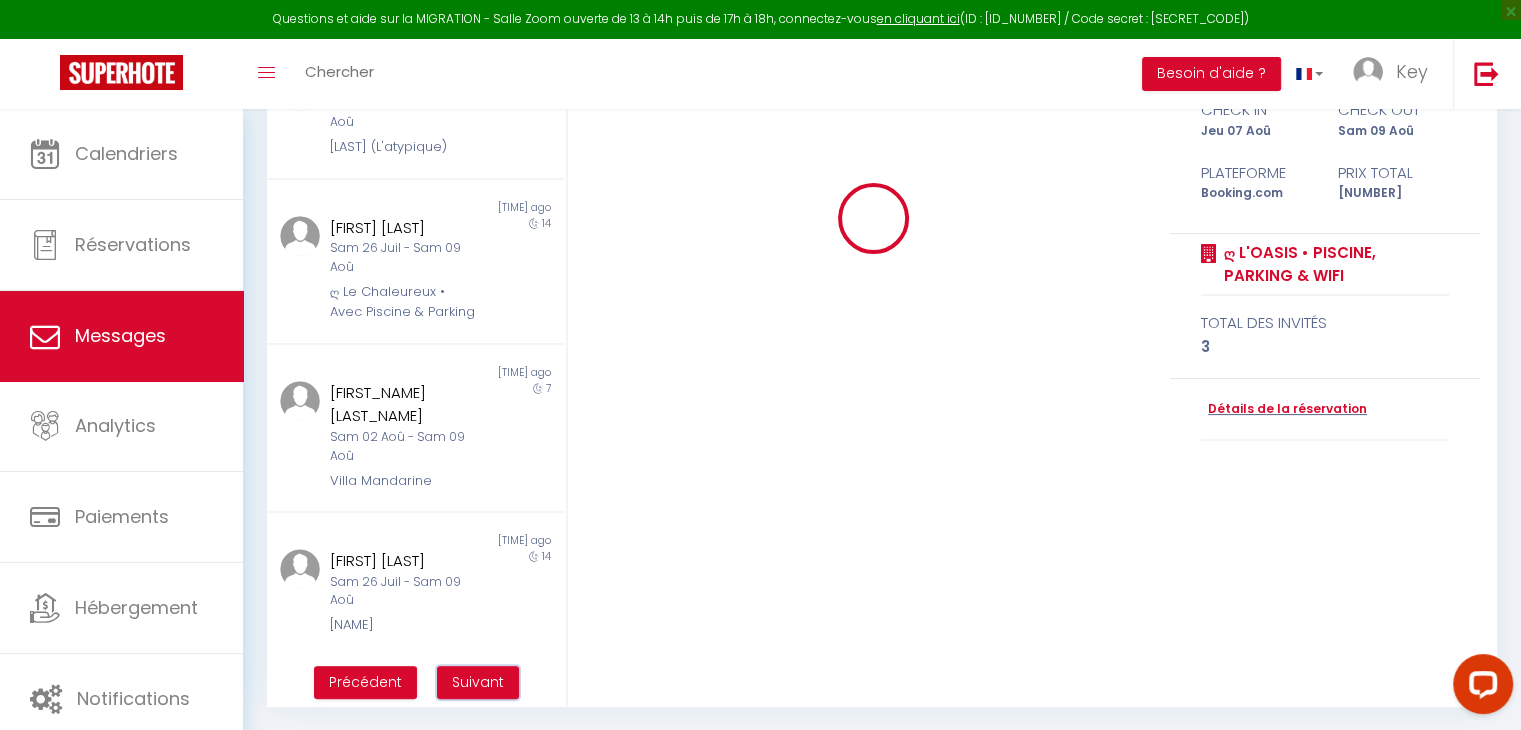 click on "Suivant" at bounding box center (478, 682) 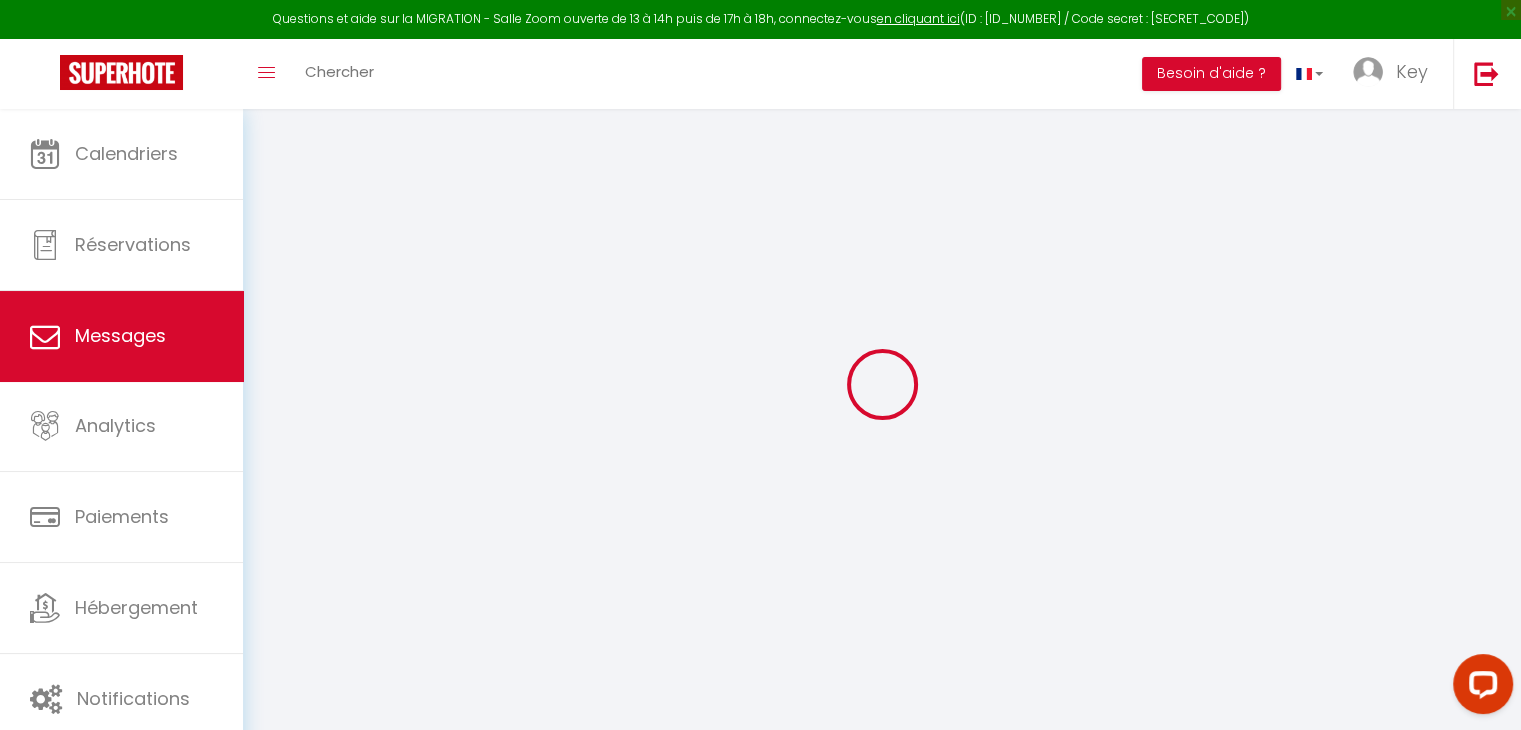scroll, scrollTop: 108, scrollLeft: 0, axis: vertical 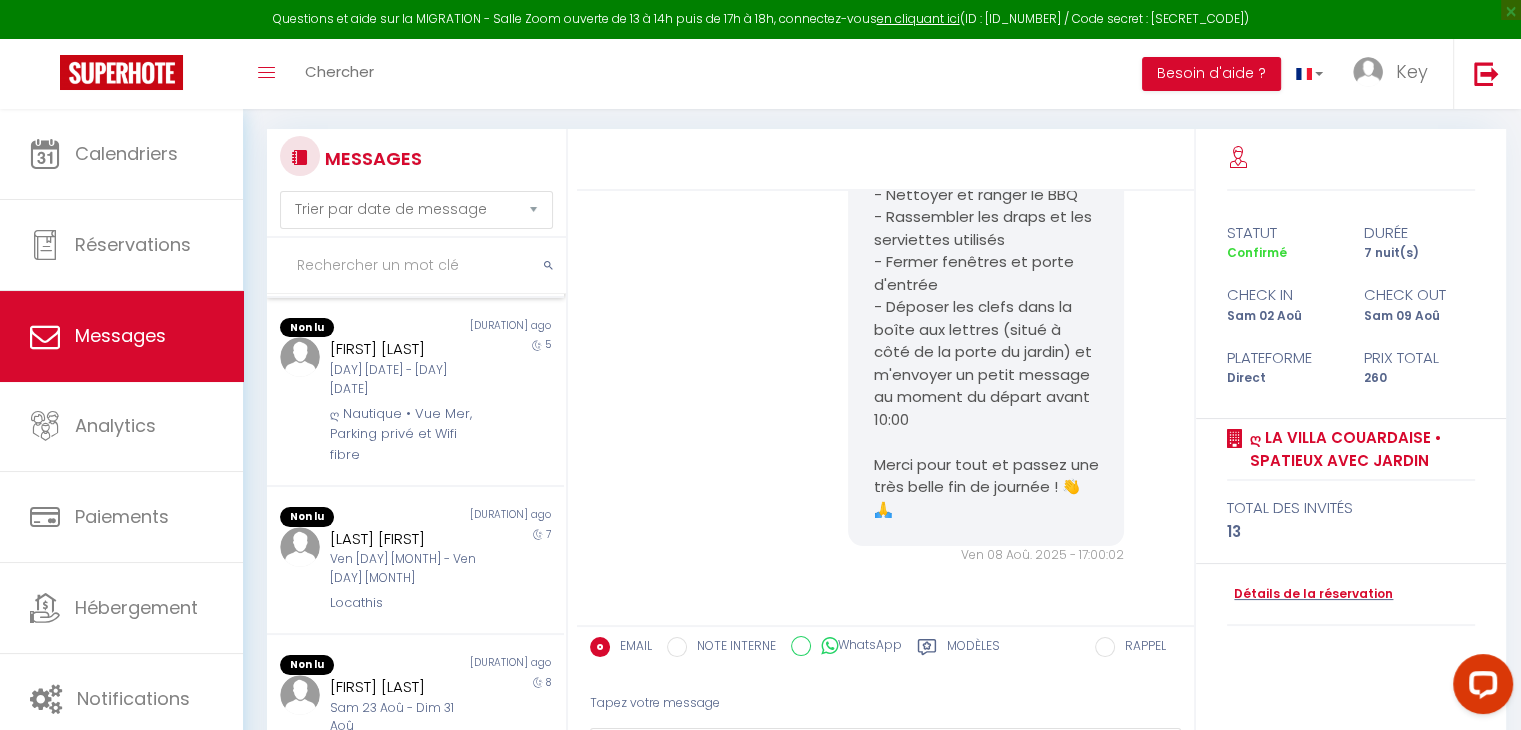 click on "Lun [DATE] - Jeu [DATE]" at bounding box center [403, 240] 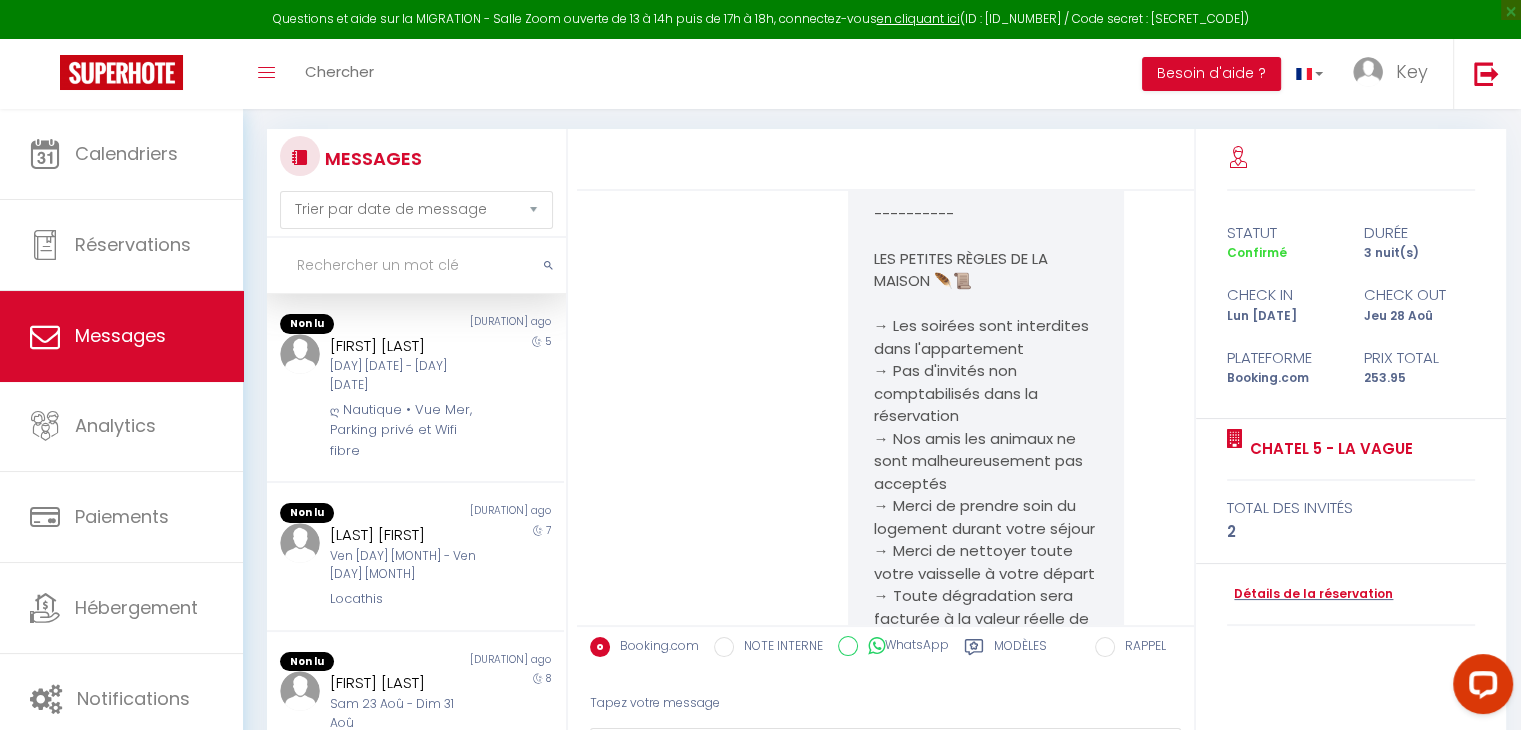 scroll, scrollTop: 2156, scrollLeft: 0, axis: vertical 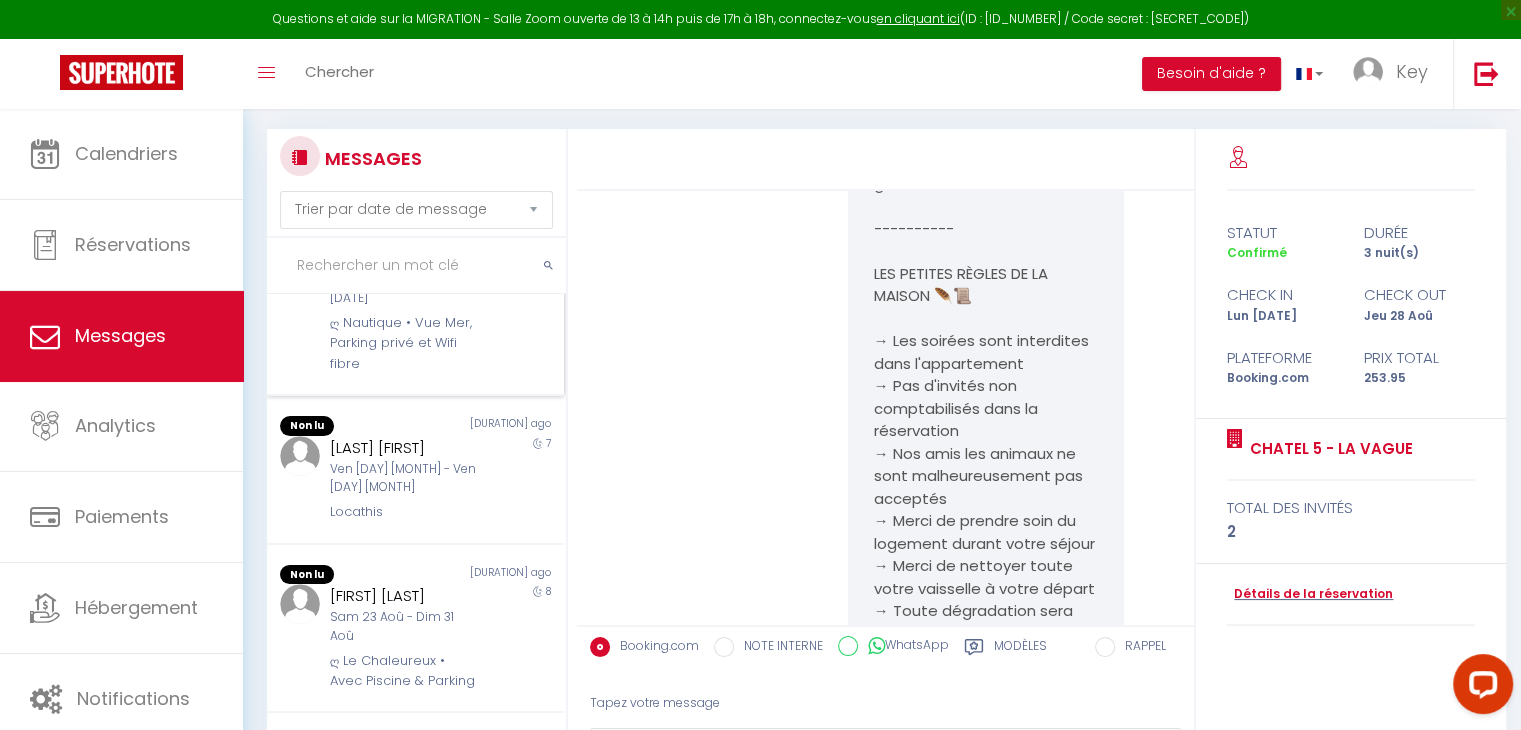click on "ღ Nautique • Vue Mer, Parking privé et Wifi fibre" at bounding box center (403, 343) 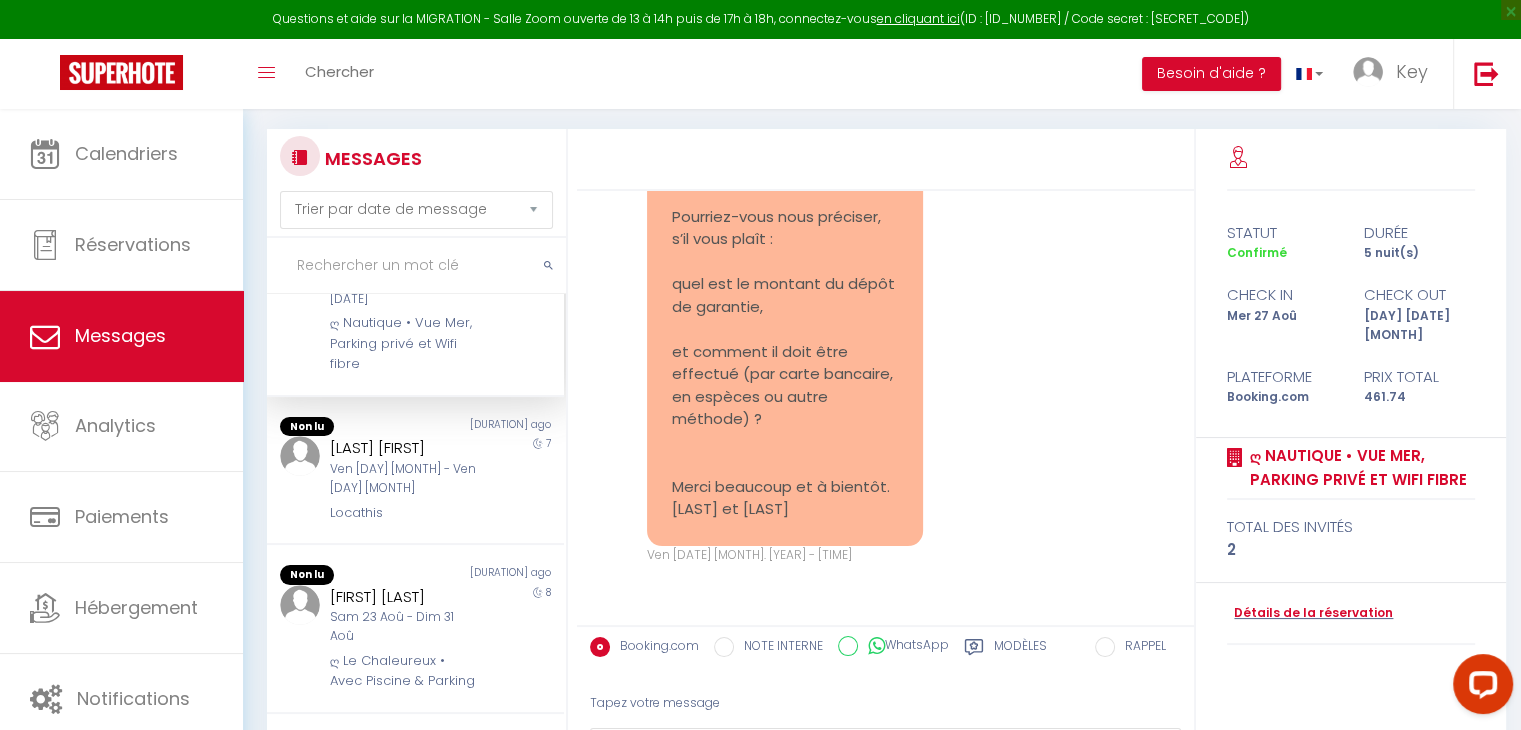 scroll, scrollTop: 2600, scrollLeft: 0, axis: vertical 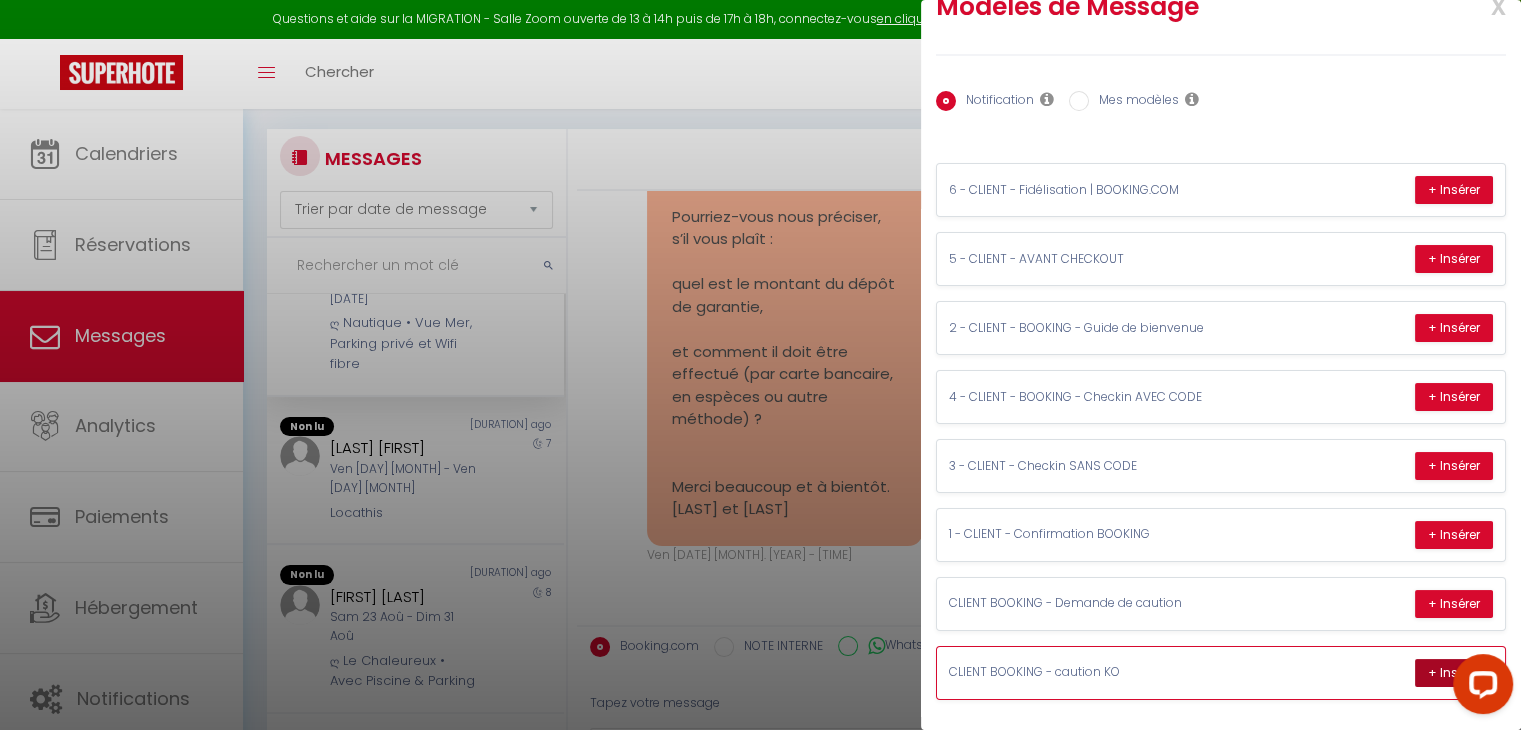 click on "+ Insérer" at bounding box center (1454, 673) 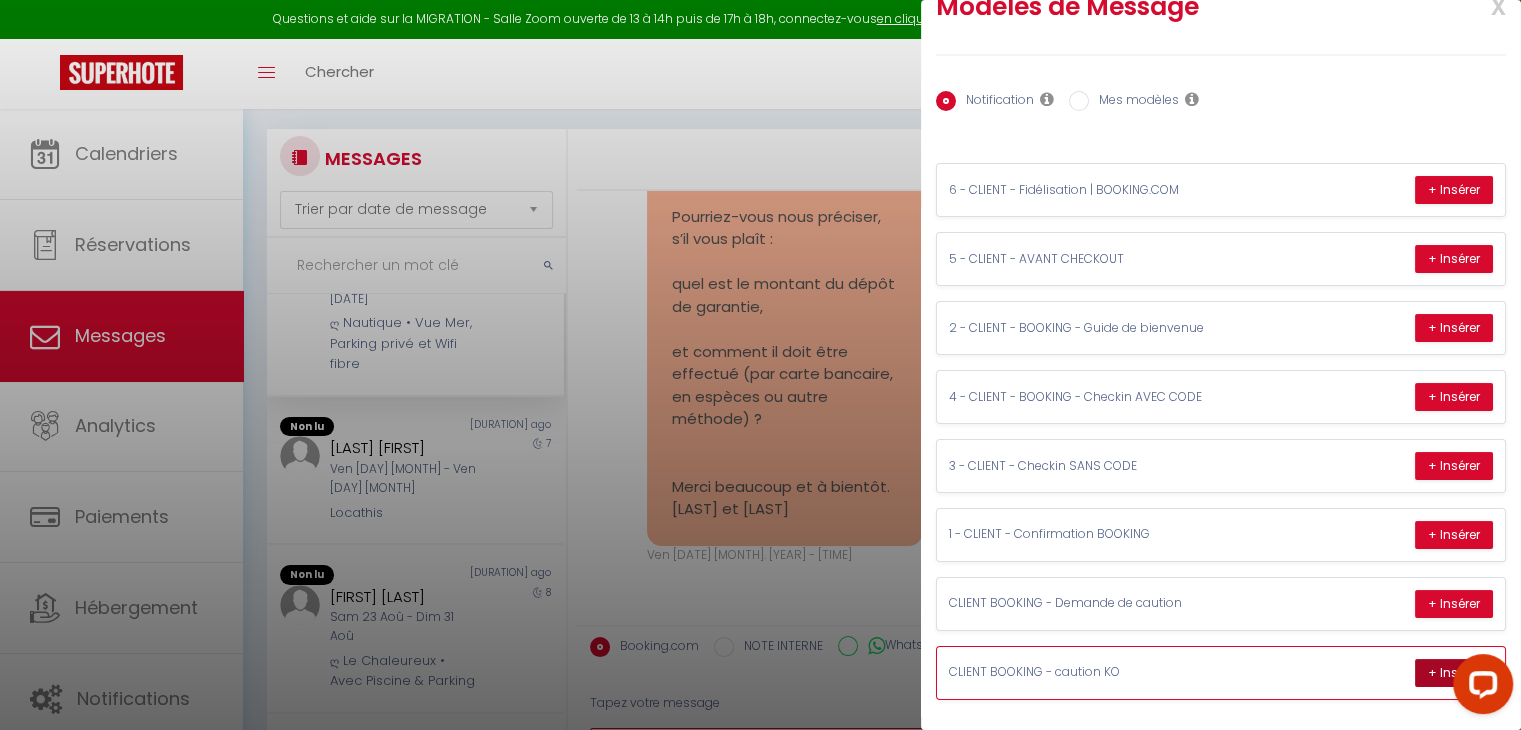 type on "Bonjour,
Nous sommes la conciergerie de votre logement pour ce soir. Le dépôt de garantie n’a pas encore été effectué.
Voici le lien : https://superhote.com/applink/p/wgz2IAxY
⚠️ Ce dépôt est obligatoire pour recevoir les infos d’arrivée.
Merci, Key Rent Conciergerie 🔐" 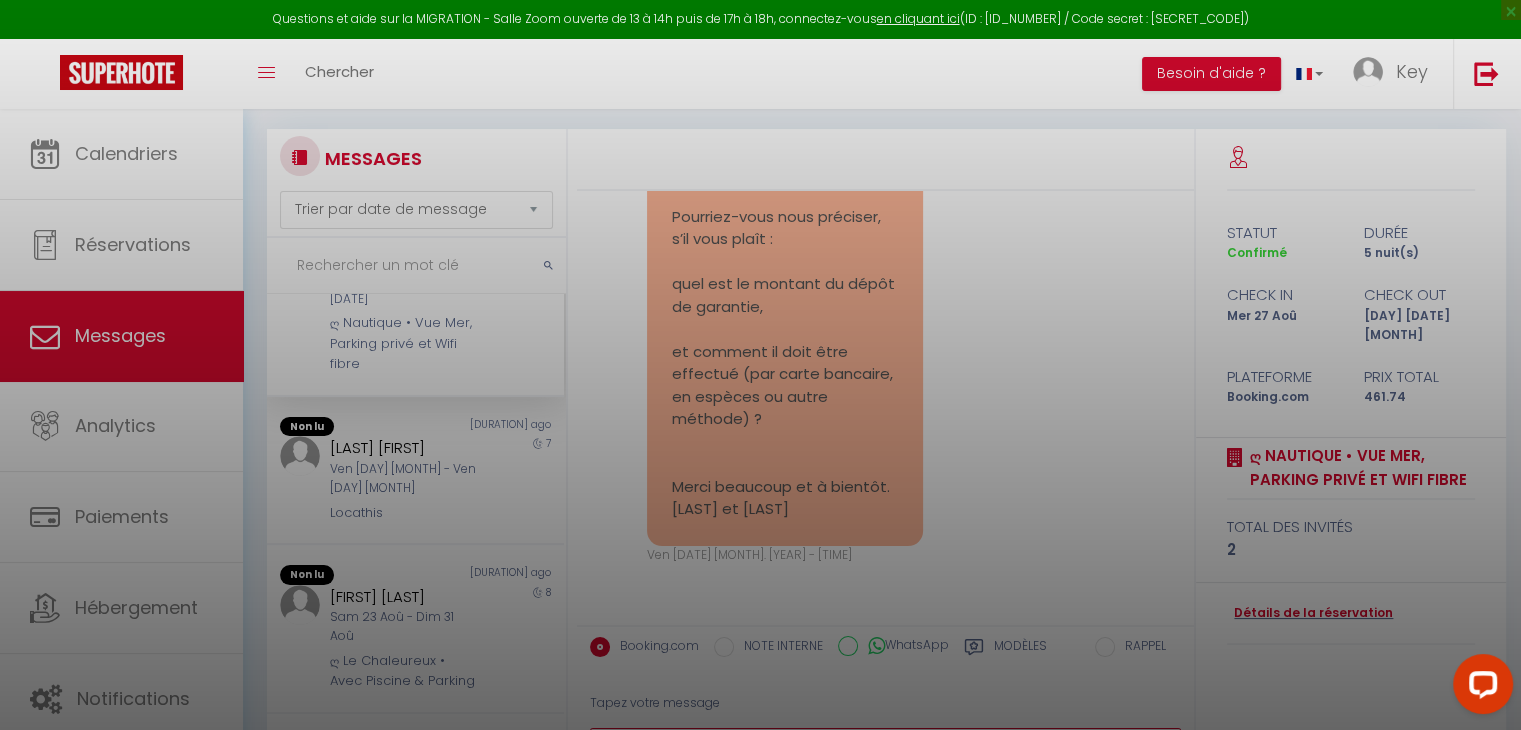 scroll, scrollTop: 293, scrollLeft: 0, axis: vertical 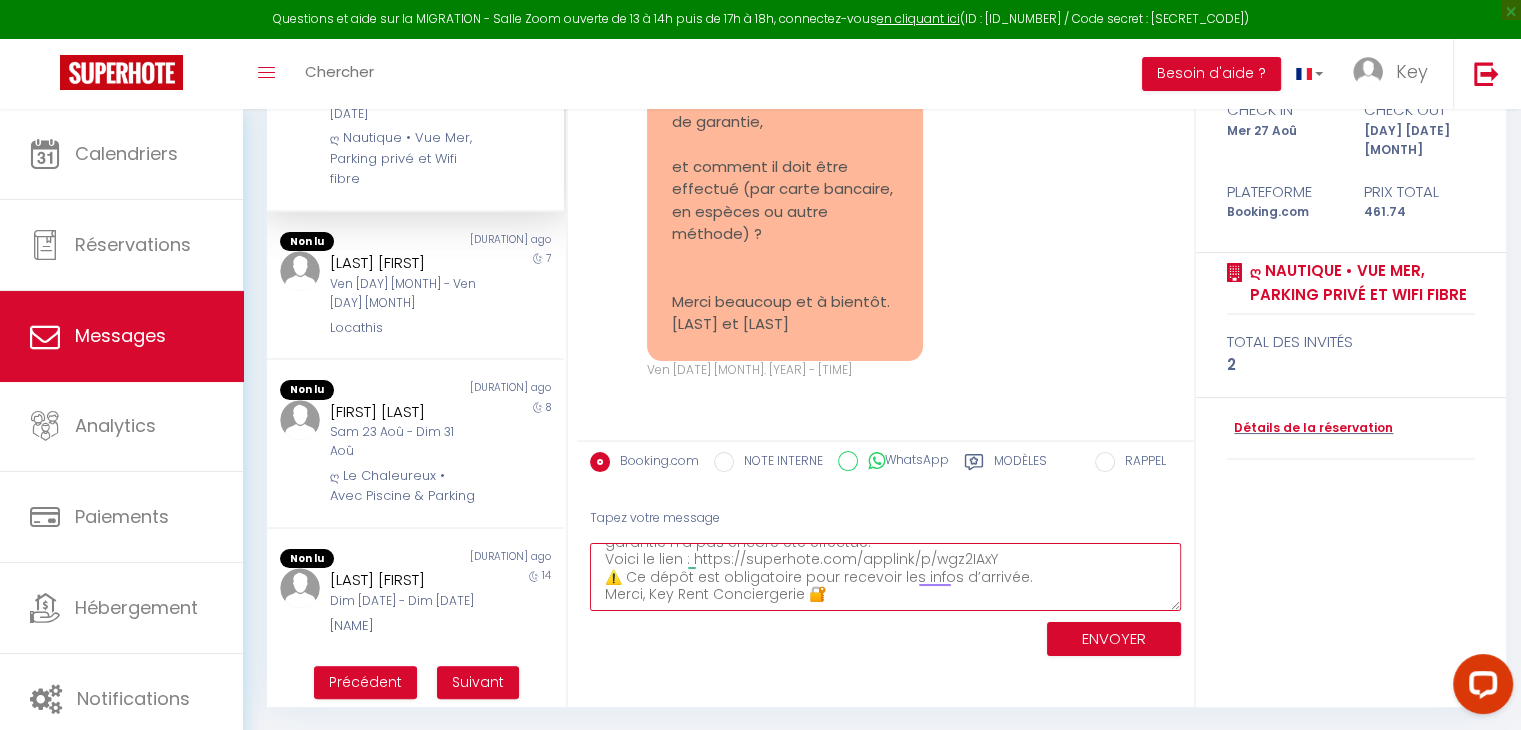 drag, startPoint x: 698, startPoint y: 560, endPoint x: 999, endPoint y: 559, distance: 301.00165 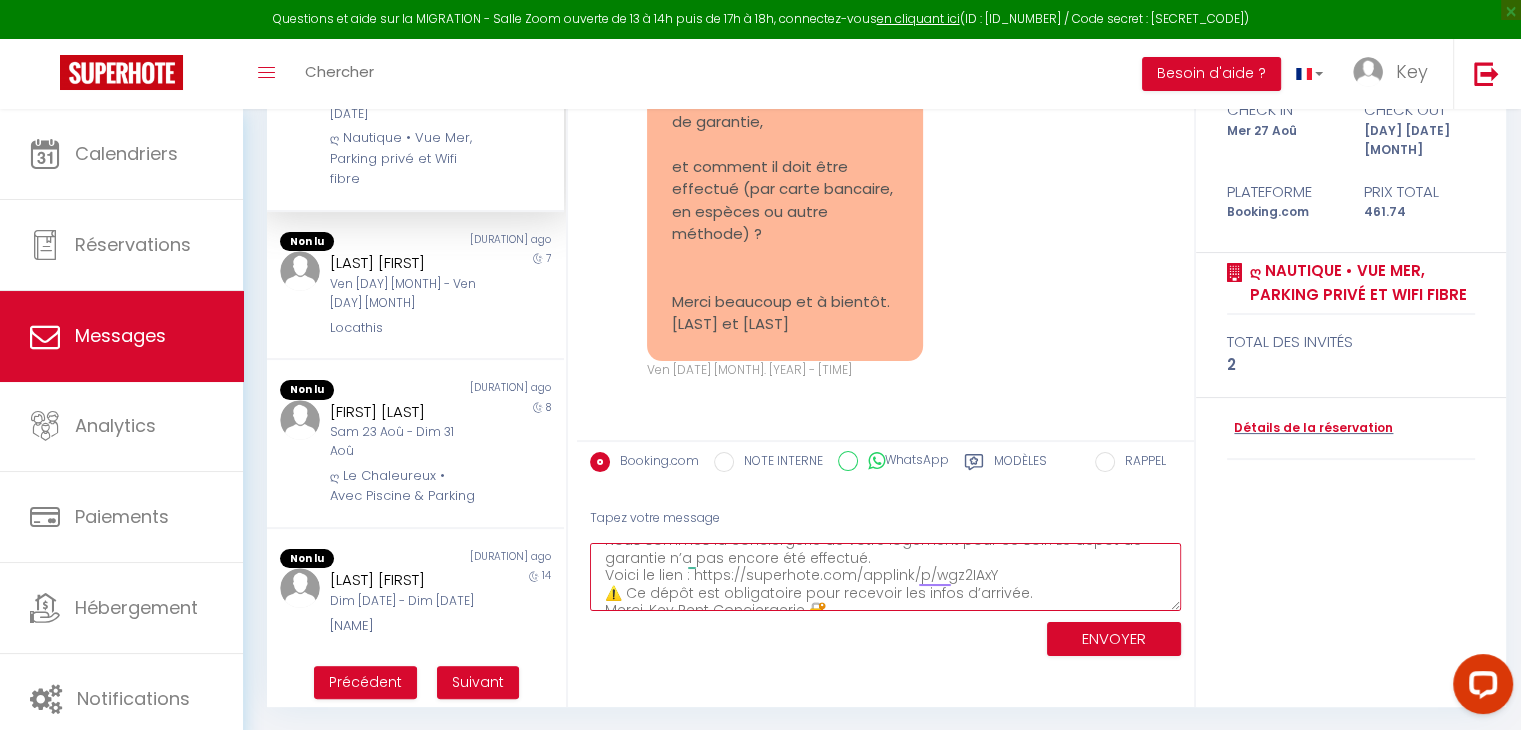 scroll, scrollTop: 21, scrollLeft: 0, axis: vertical 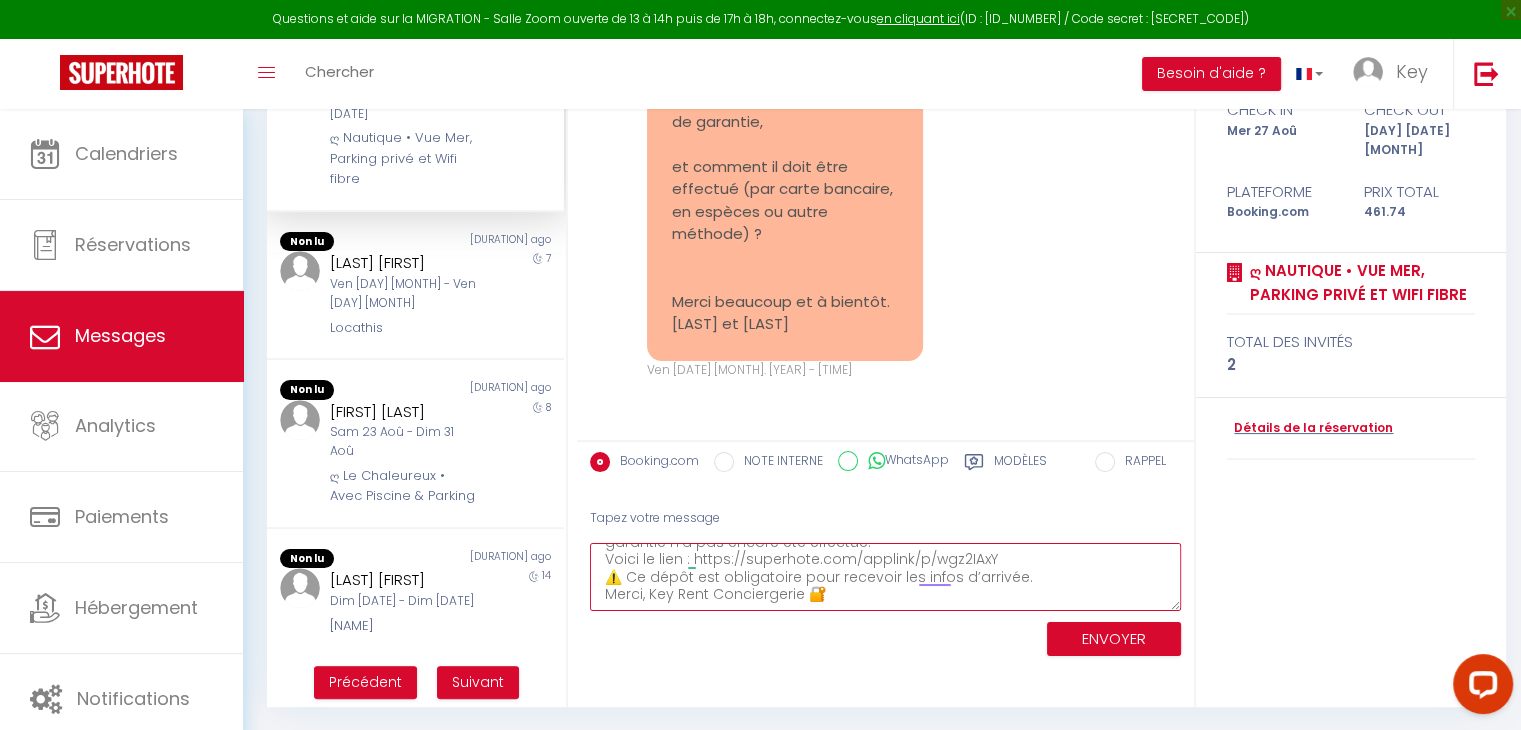 drag, startPoint x: 602, startPoint y: 555, endPoint x: 870, endPoint y: 616, distance: 274.8545 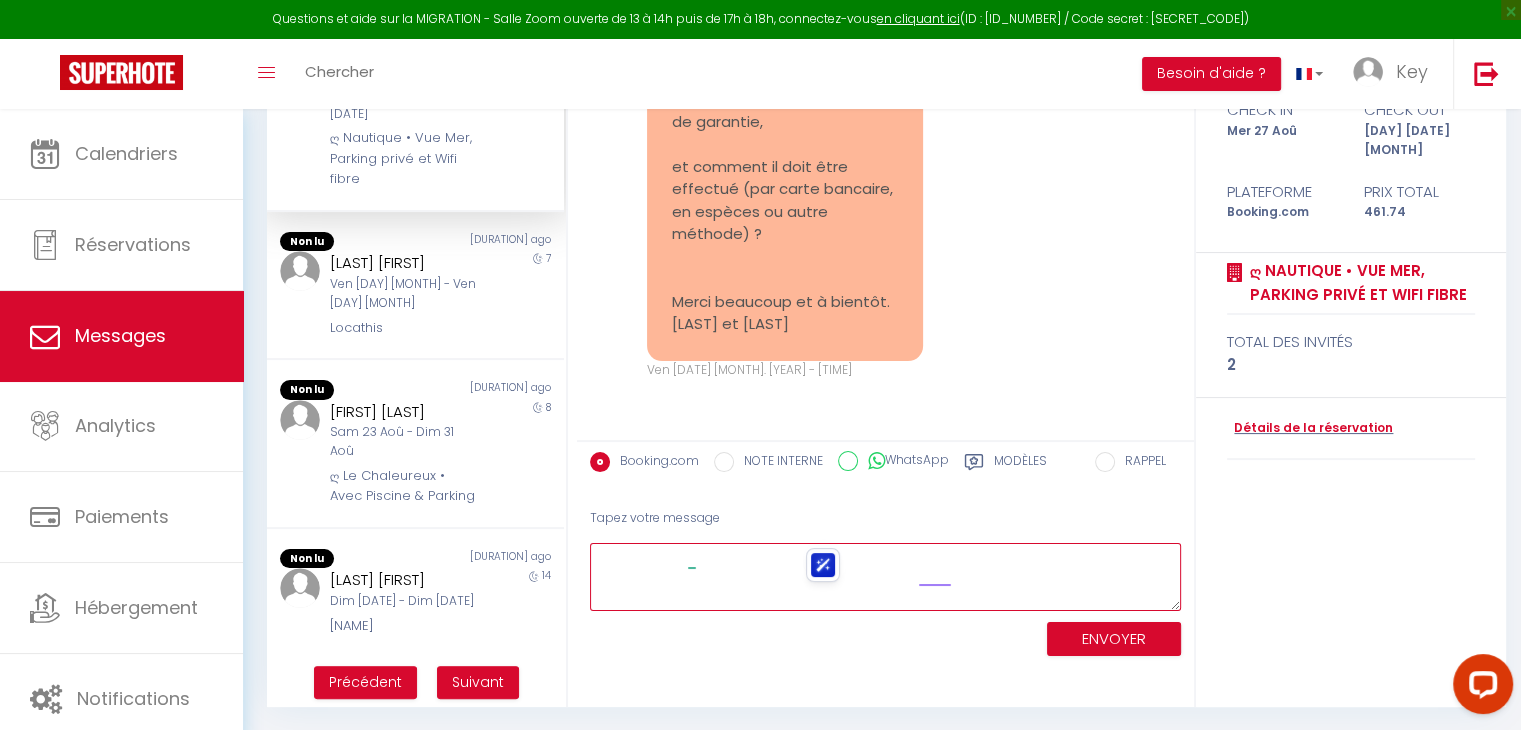 scroll, scrollTop: 0, scrollLeft: 0, axis: both 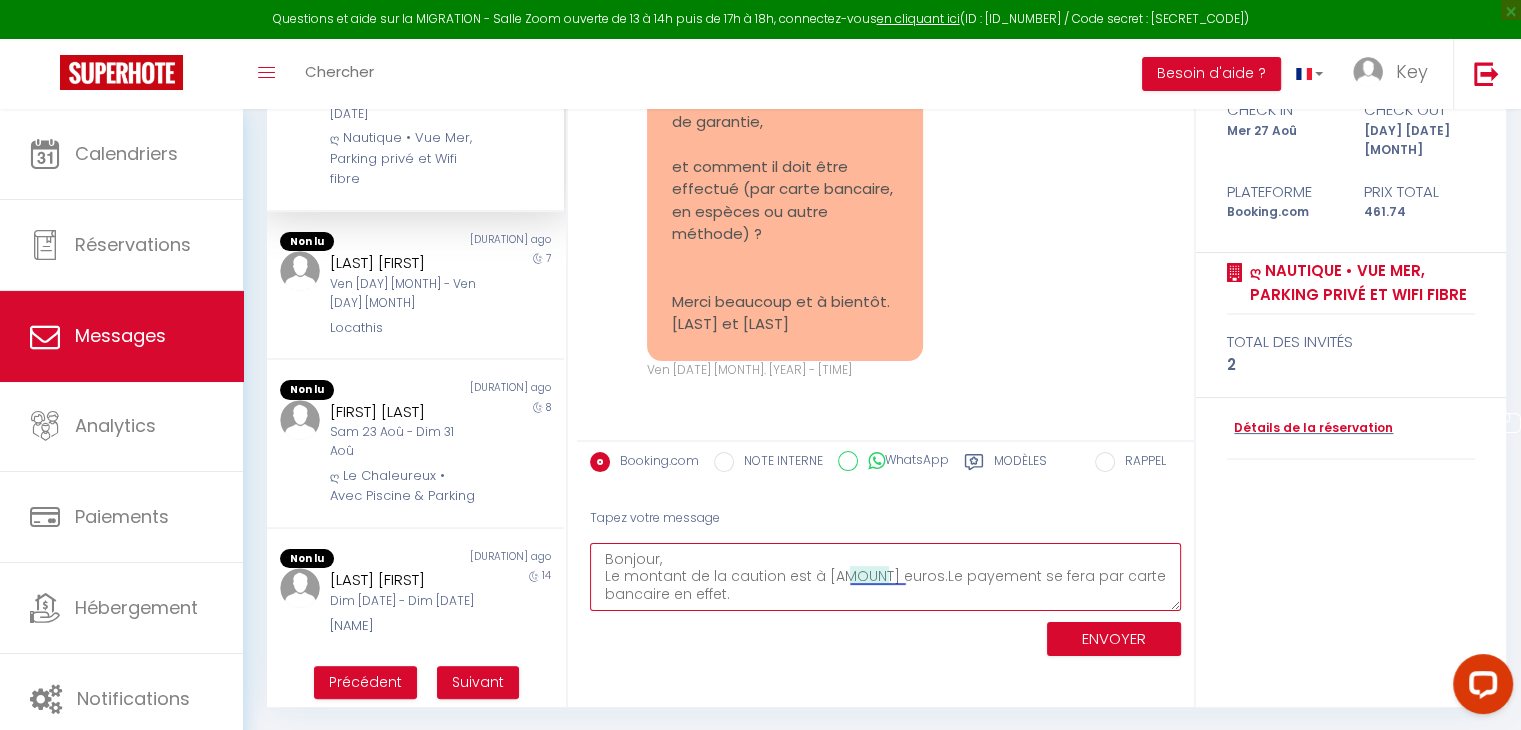 click on "Bonjour,
Le montant de la caution est à [AMOUNT] euros.Le payement se fera par carte bancaire en effet." at bounding box center (885, 577) 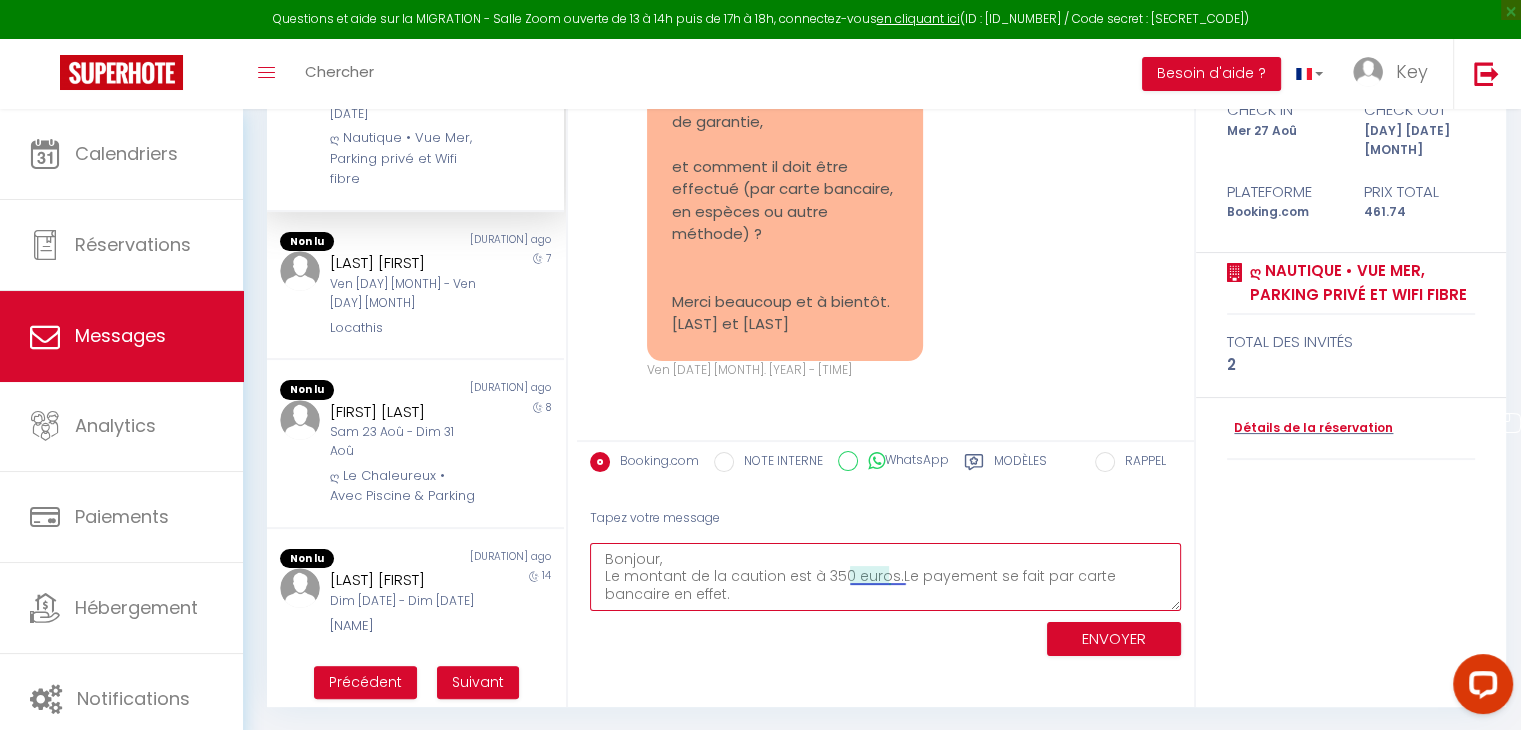 click on "Bonjour,
Le montant de la caution est à 350 euros.Le payement se fait par carte bancaire en effet." at bounding box center (885, 577) 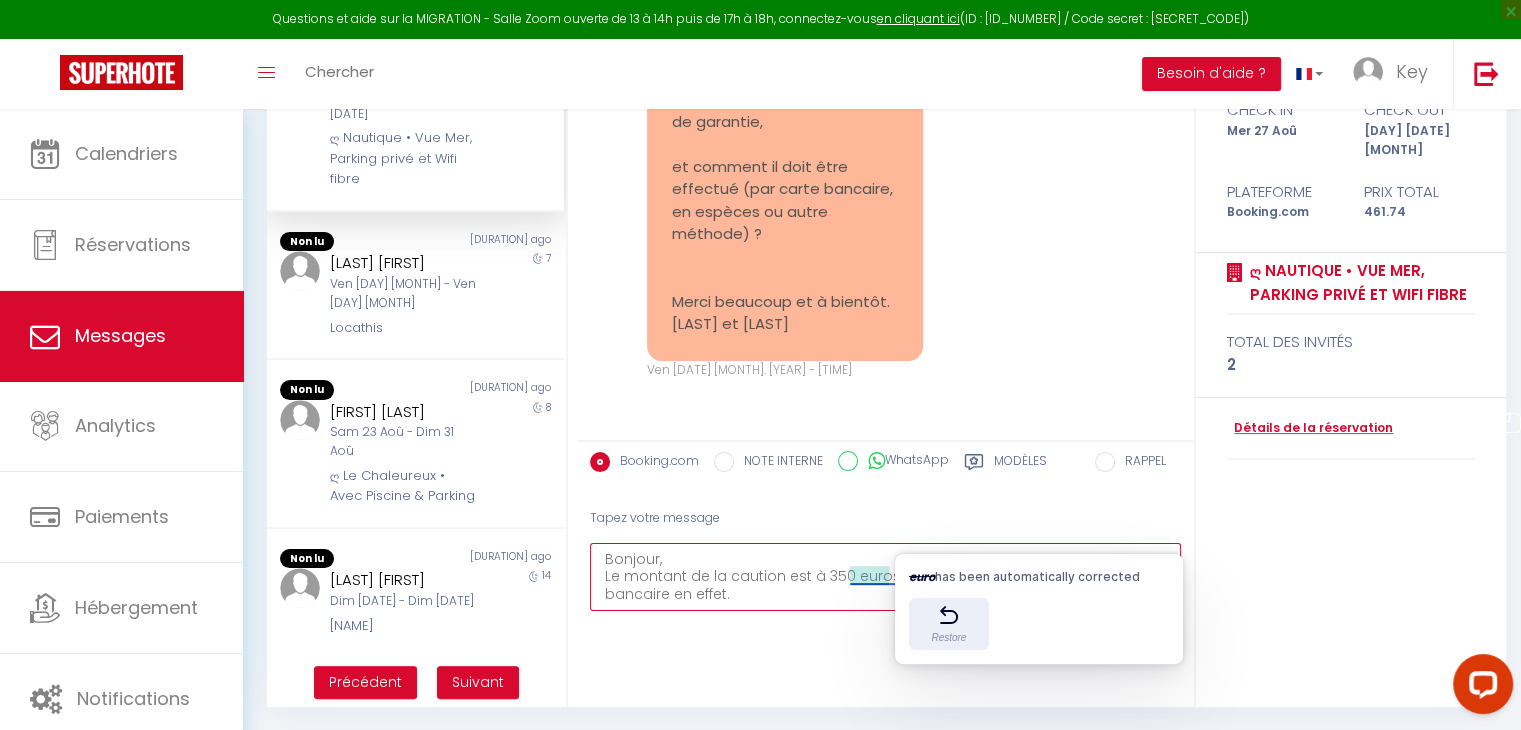 drag, startPoint x: 836, startPoint y: 598, endPoint x: 802, endPoint y: 603, distance: 34.36568 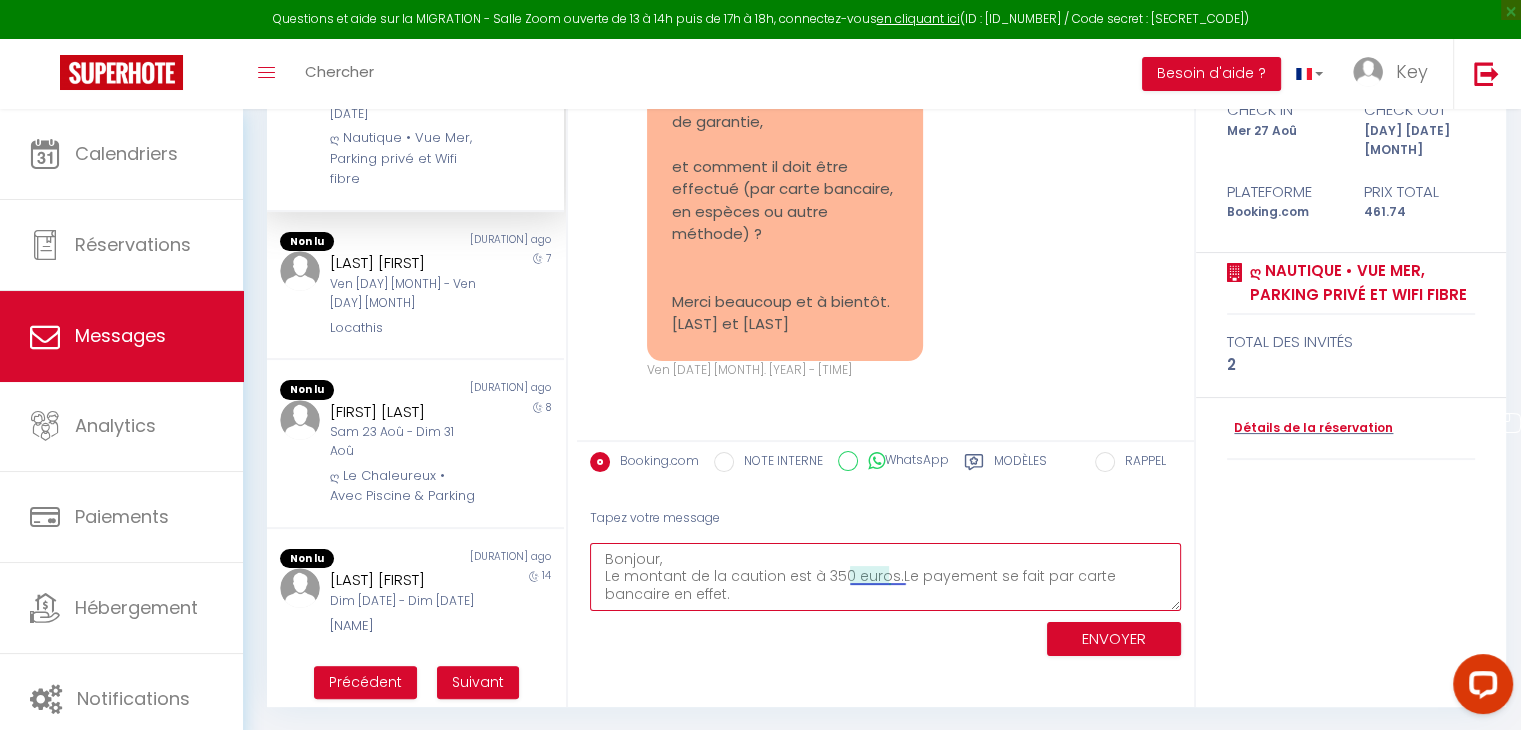 type on "Bonjour,
Le montant de la caution est à 350 euros.Le payement se fait par carte bancaire en effet." 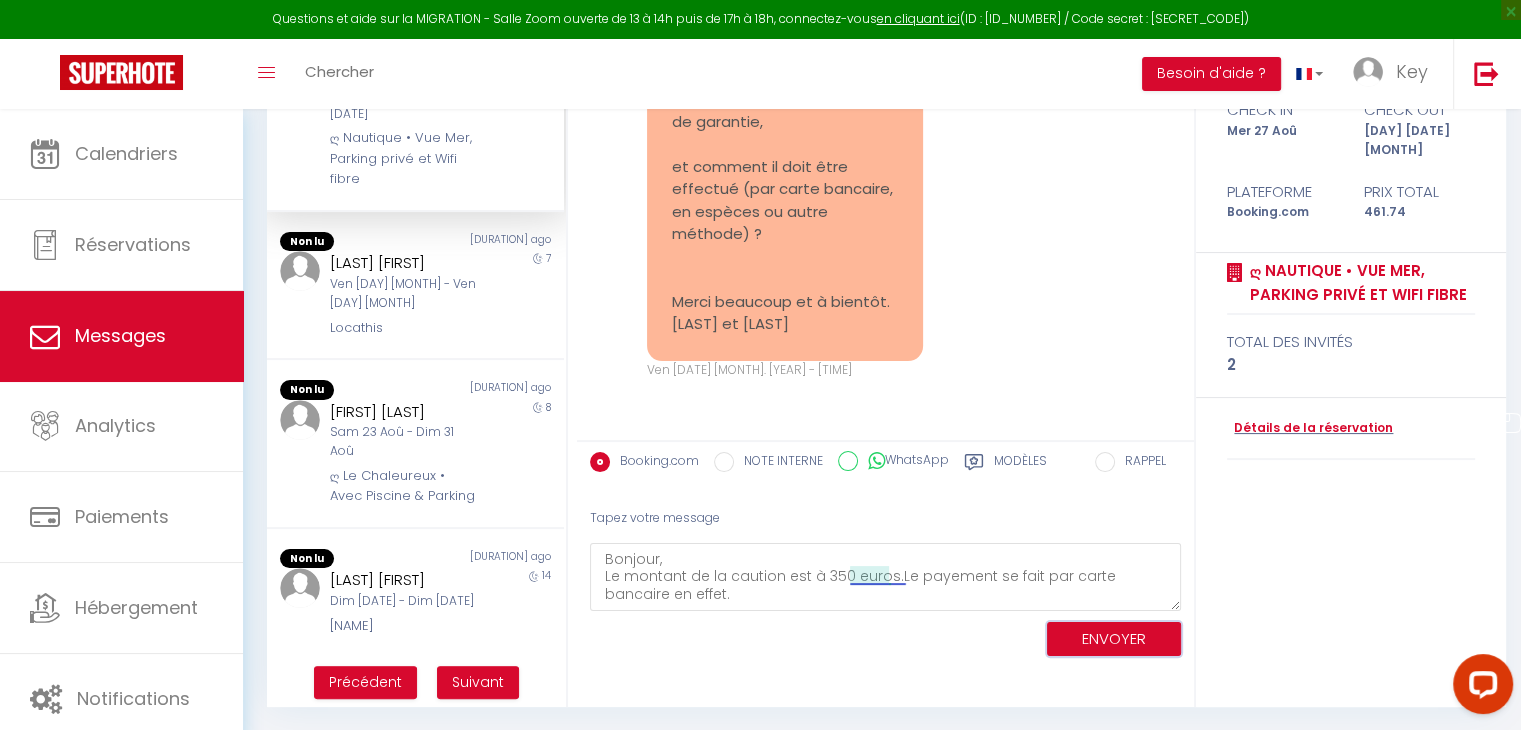 click on "ENVOYER" at bounding box center (1114, 639) 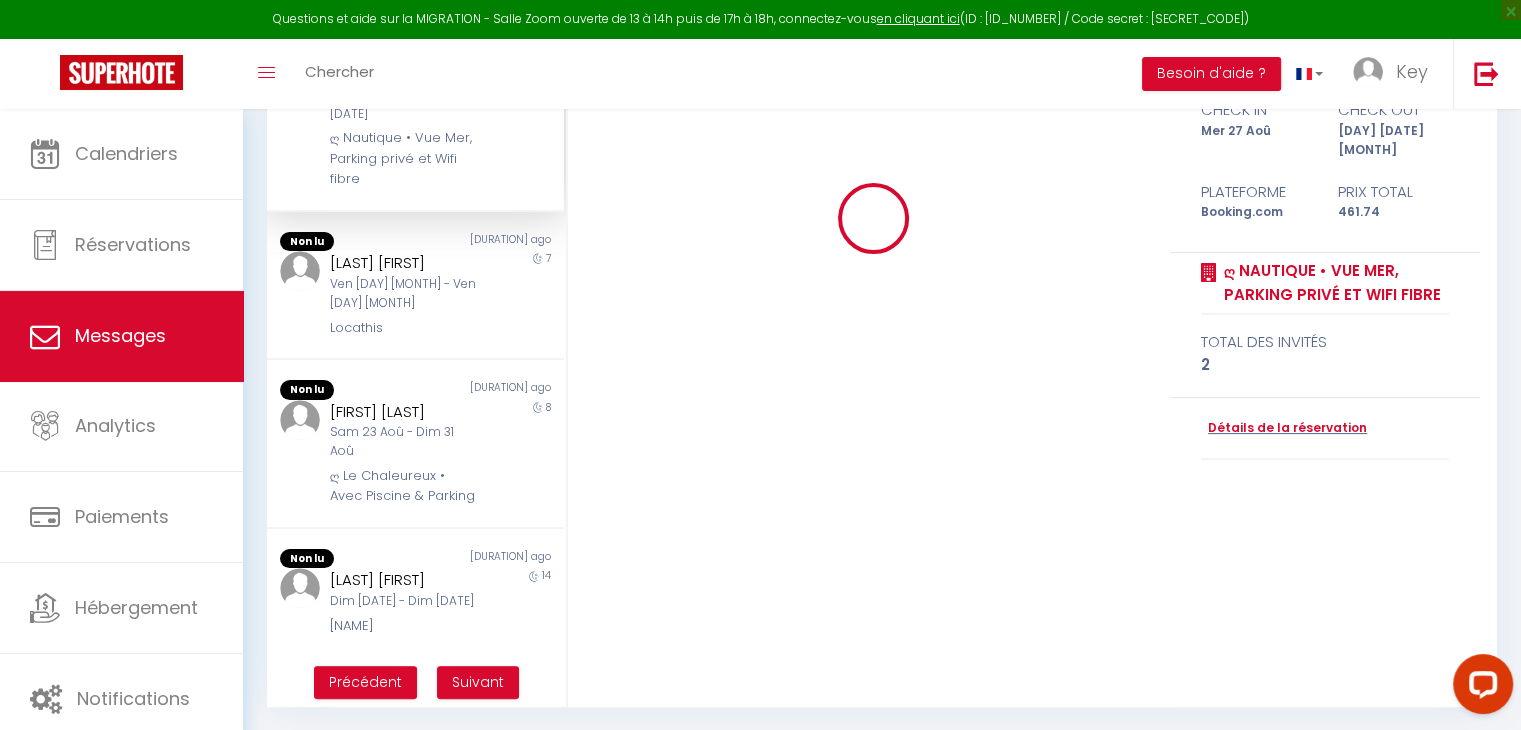 type 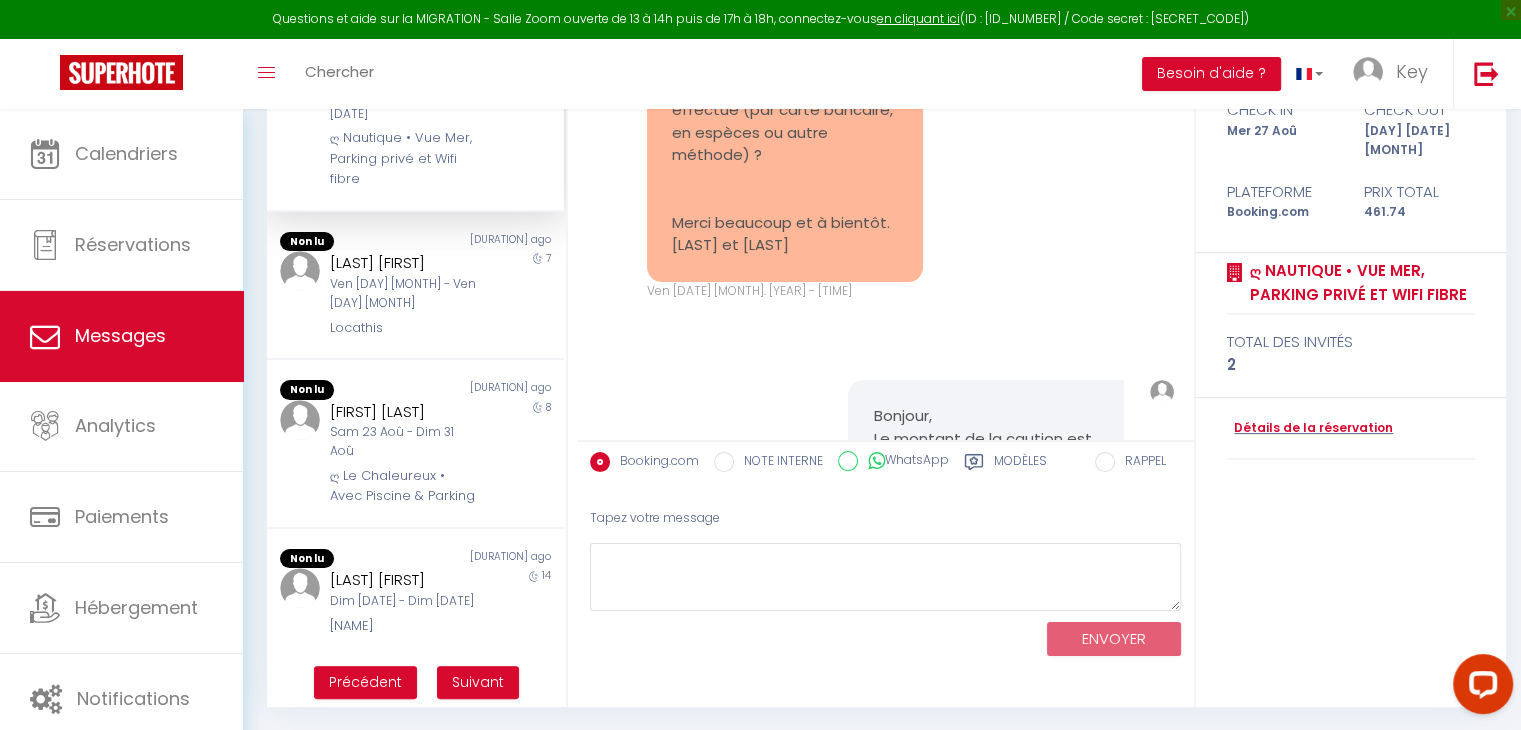 scroll, scrollTop: 3013, scrollLeft: 0, axis: vertical 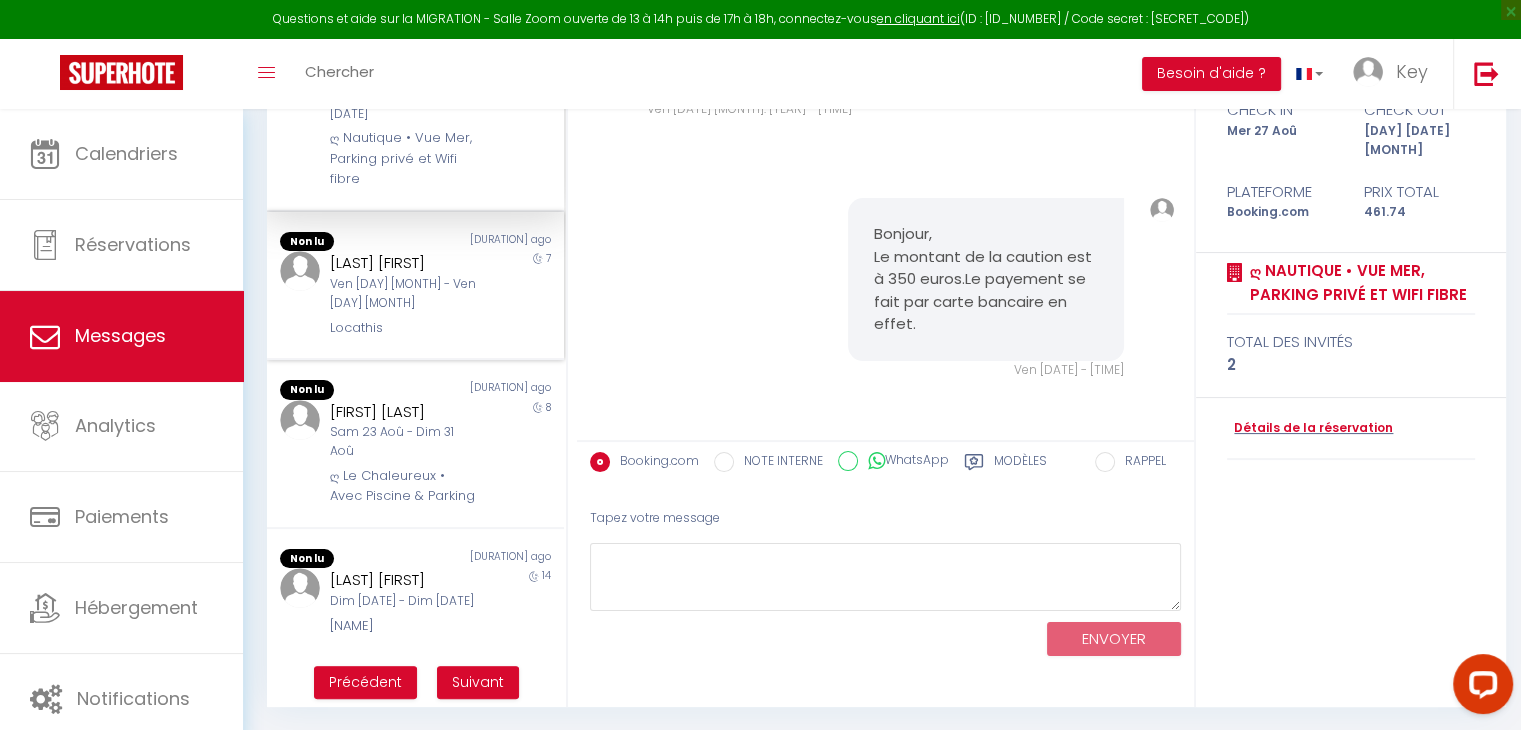 click on "Ven [DAY] [MONTH] - Ven [DAY] [MONTH]" at bounding box center [403, 294] 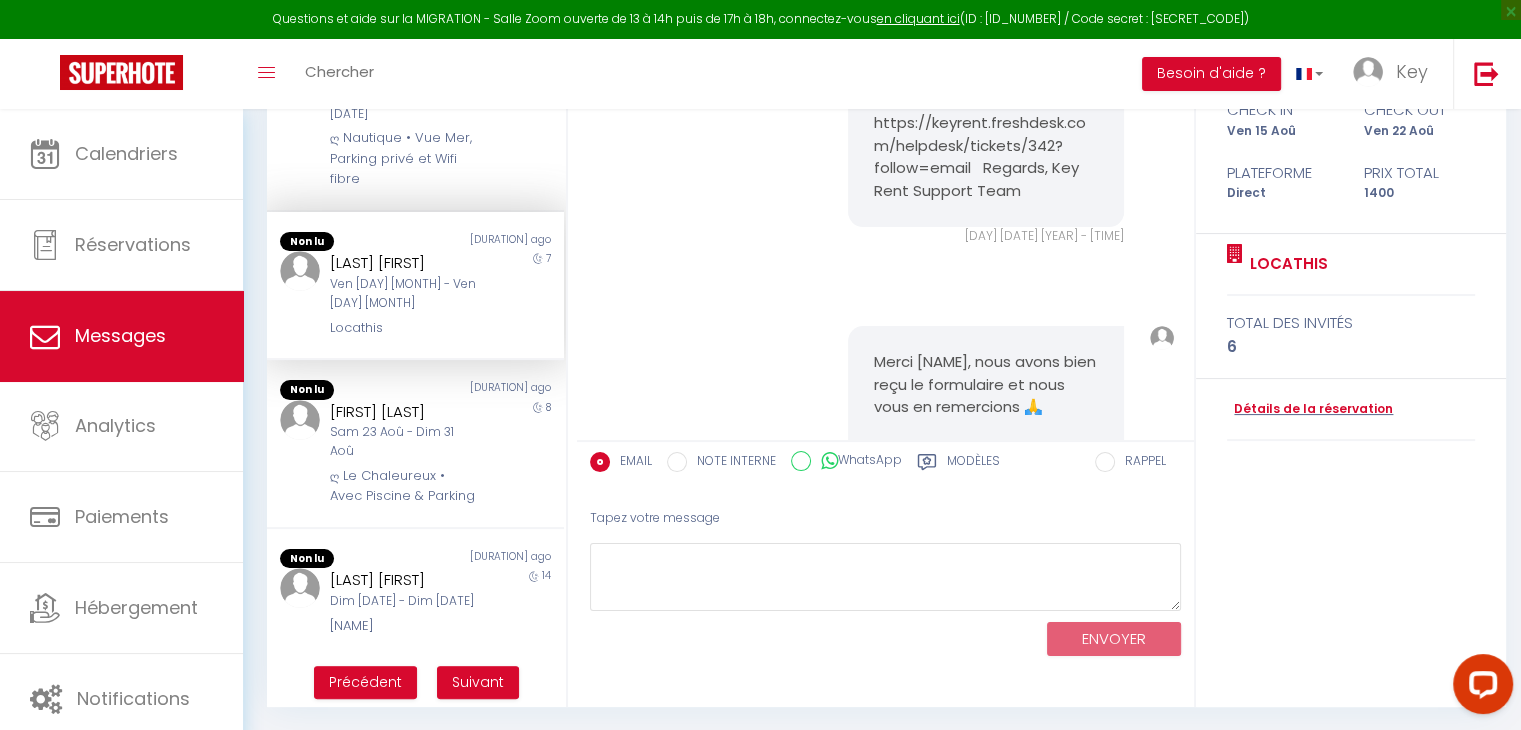 scroll, scrollTop: 1268, scrollLeft: 0, axis: vertical 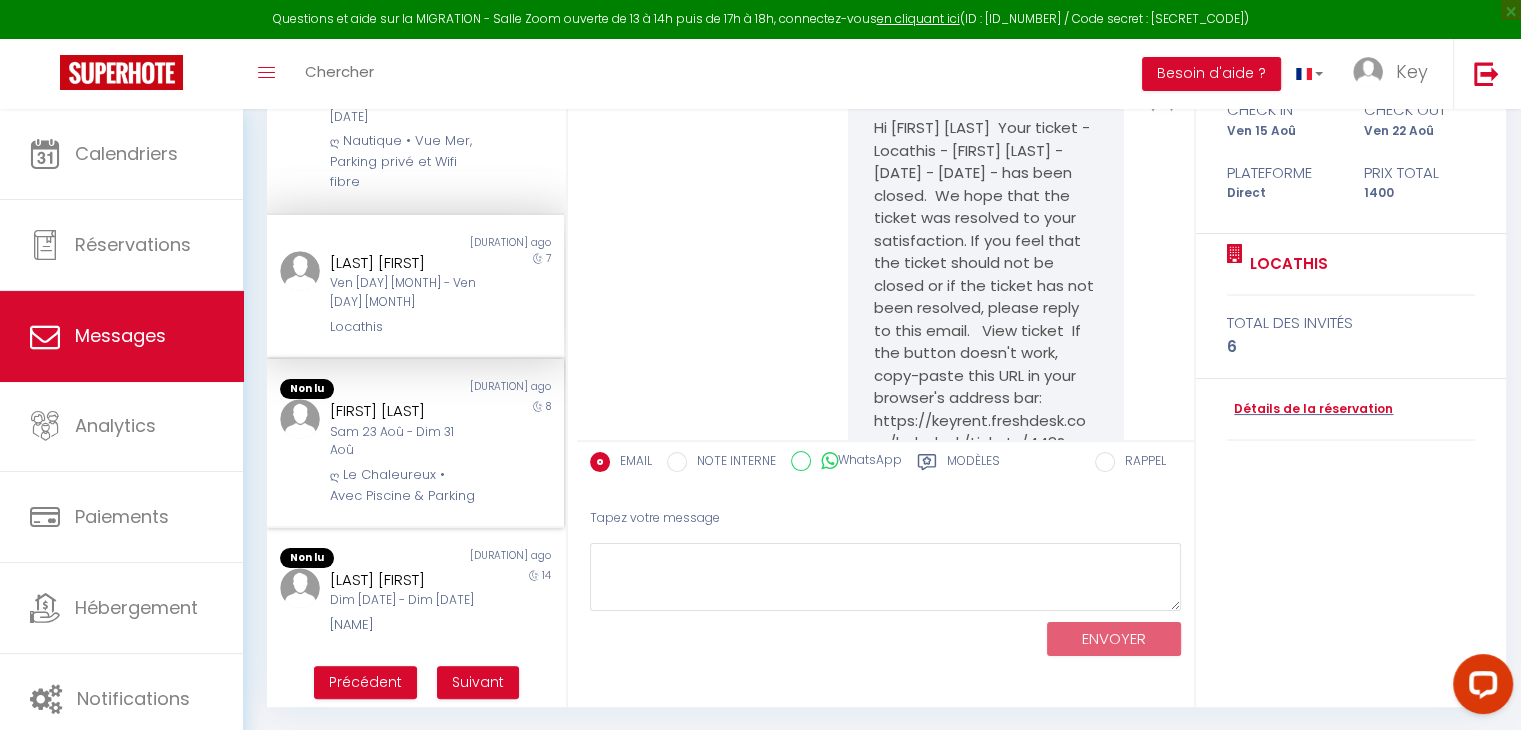 click on "ღ Le Chaleureux • Avec Piscine & Parking" at bounding box center [403, 485] 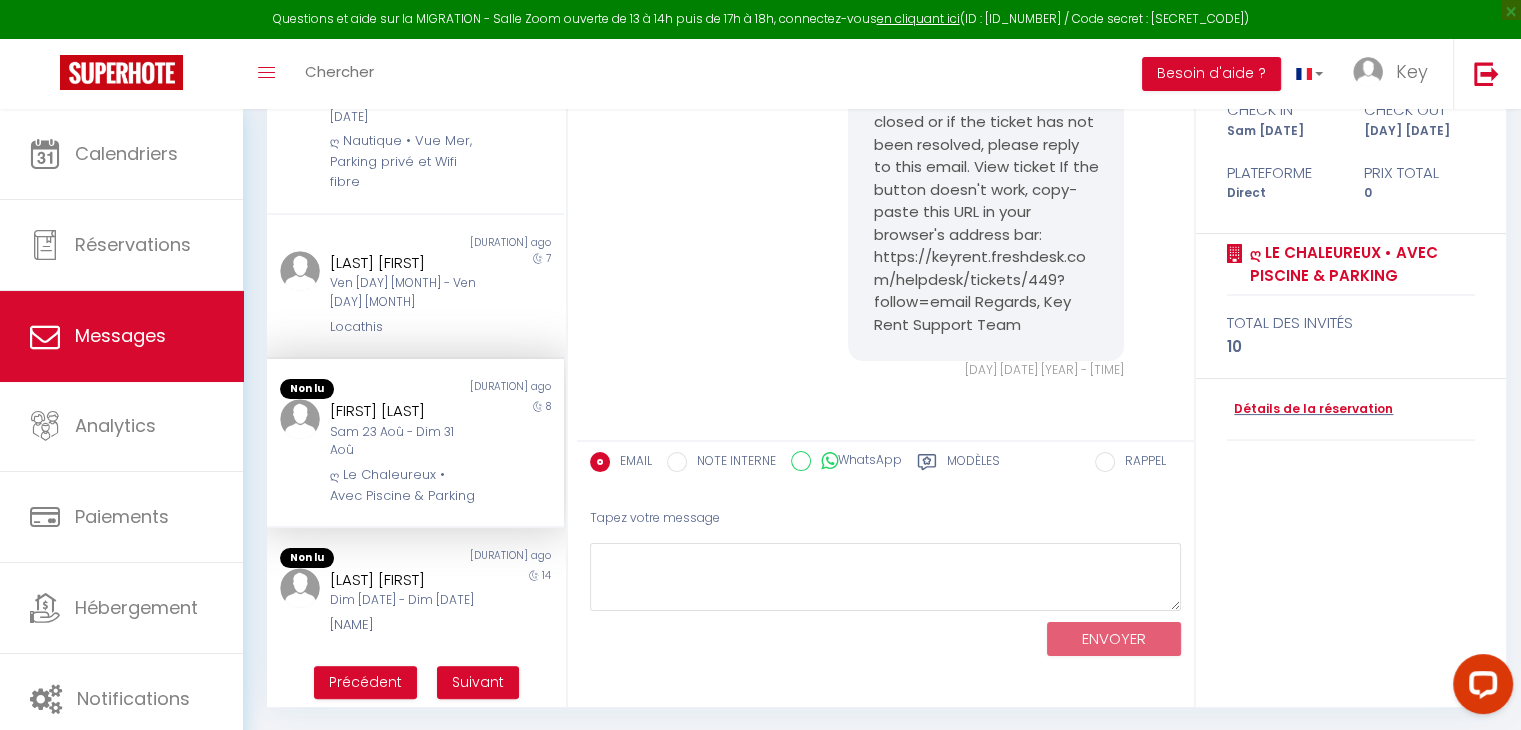 scroll, scrollTop: 1264, scrollLeft: 0, axis: vertical 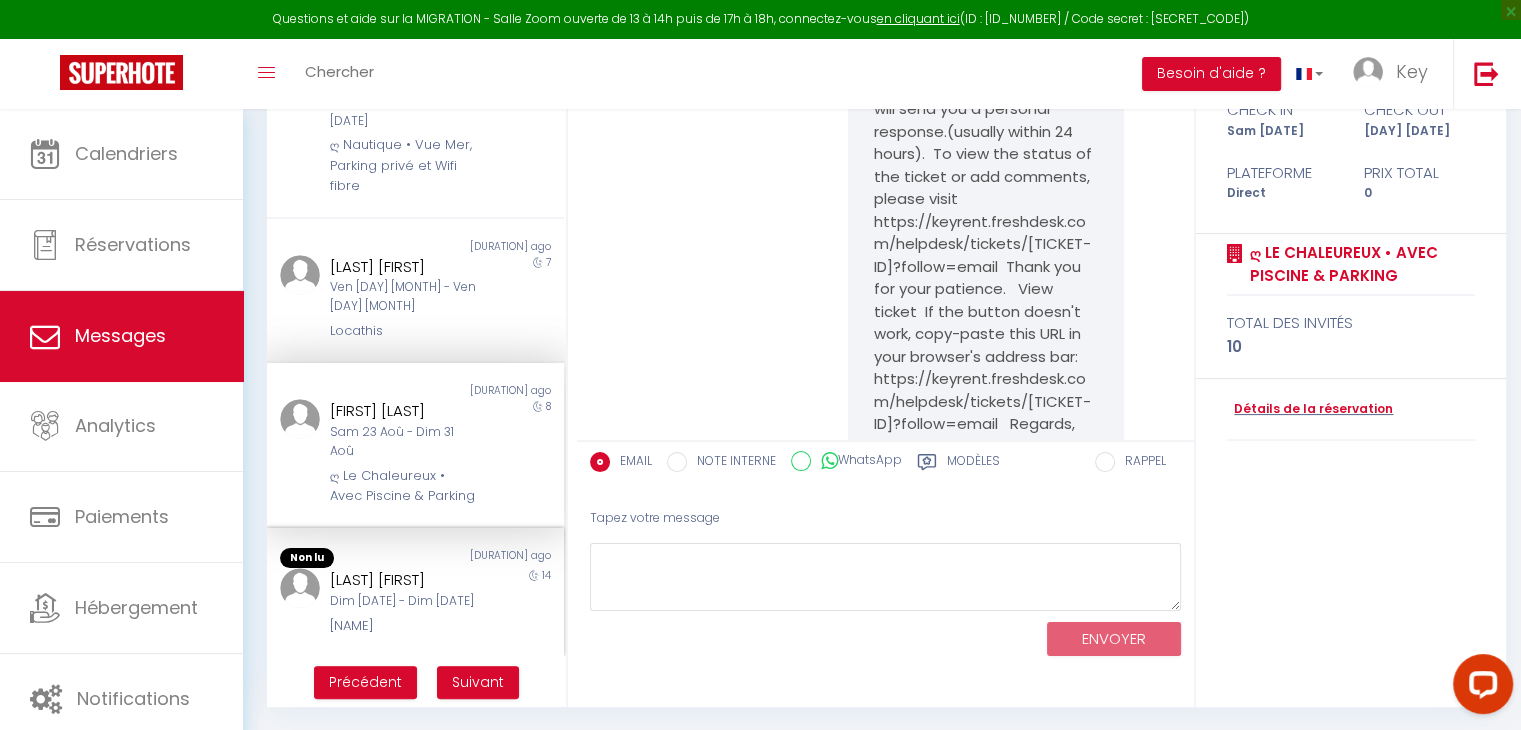 click on "[LAST] [FIRST]" at bounding box center (403, 580) 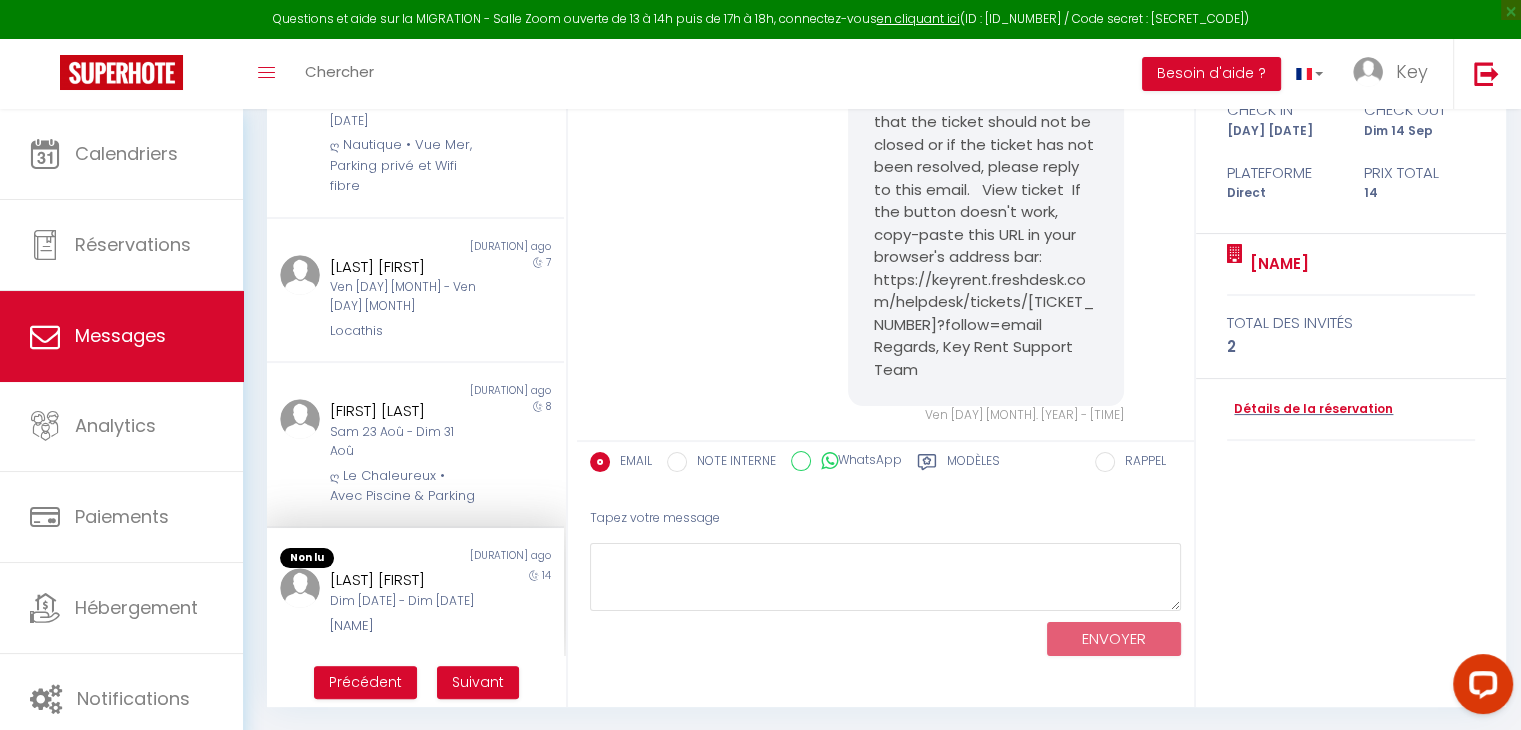 scroll, scrollTop: 1260, scrollLeft: 0, axis: vertical 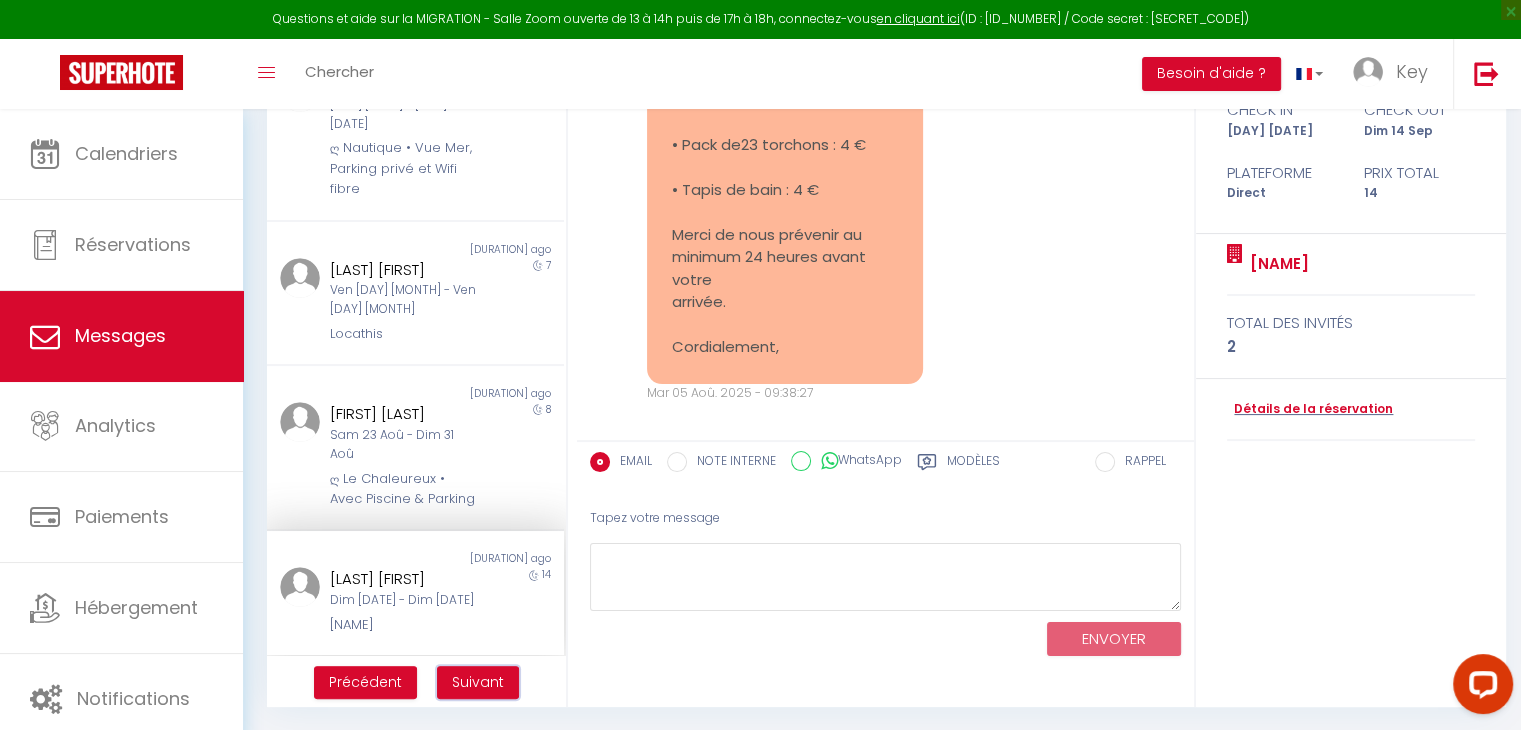 click on "Suivant" at bounding box center (478, 682) 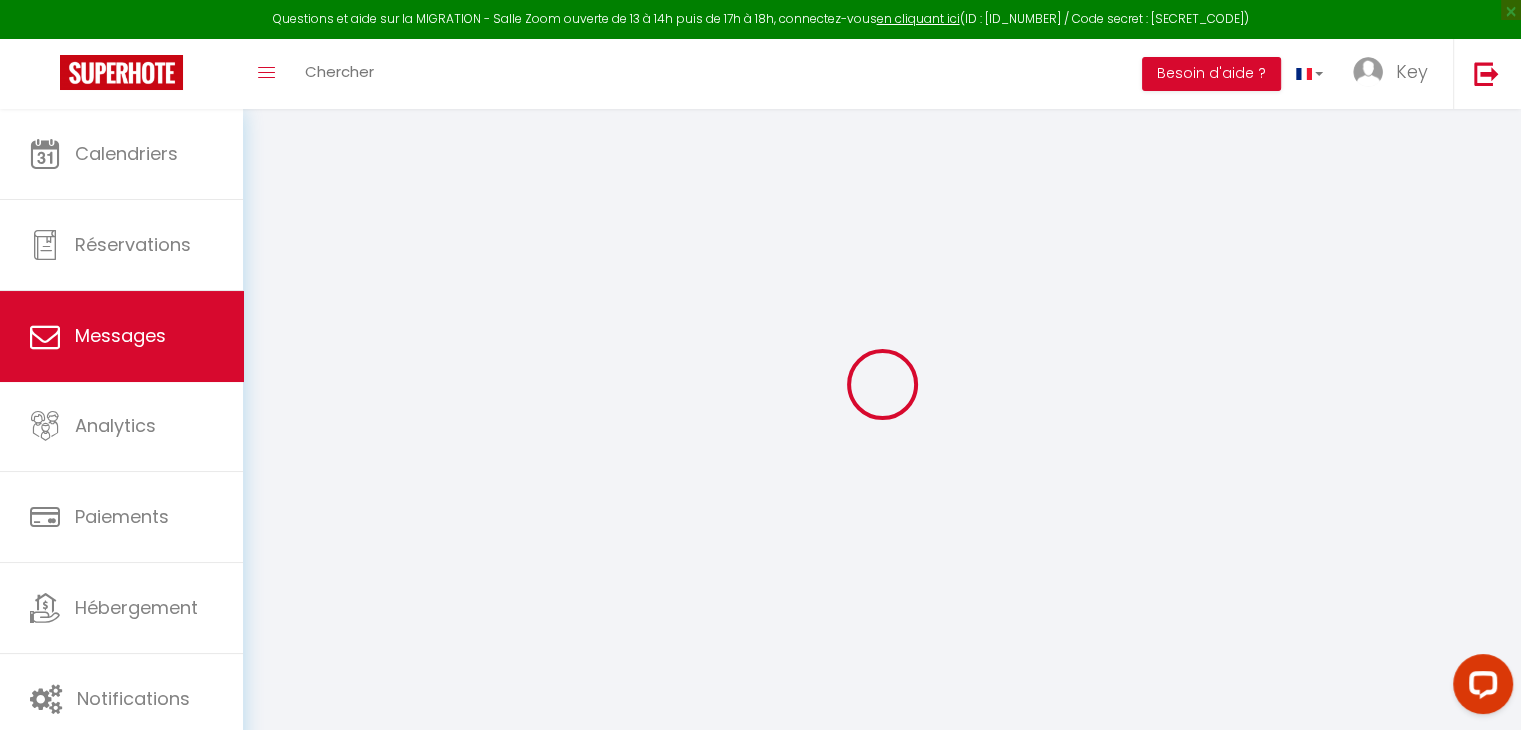 scroll, scrollTop: 108, scrollLeft: 0, axis: vertical 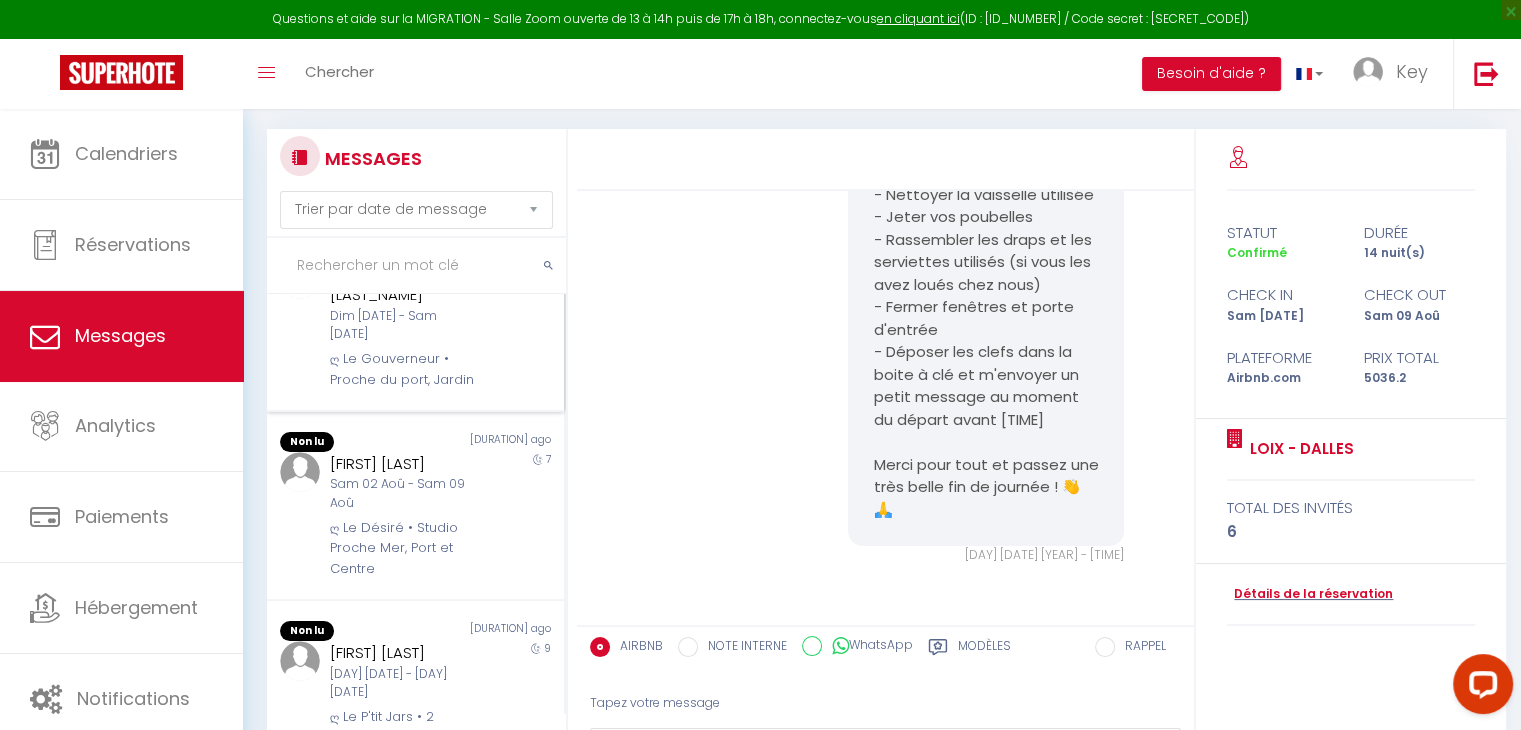click on "[FIRST] [LAST] [LAST]  Dim [DATE] - Sam [DATE]   ღ Le Gouverneur • Proche du port, Jardin" at bounding box center [402, 324] 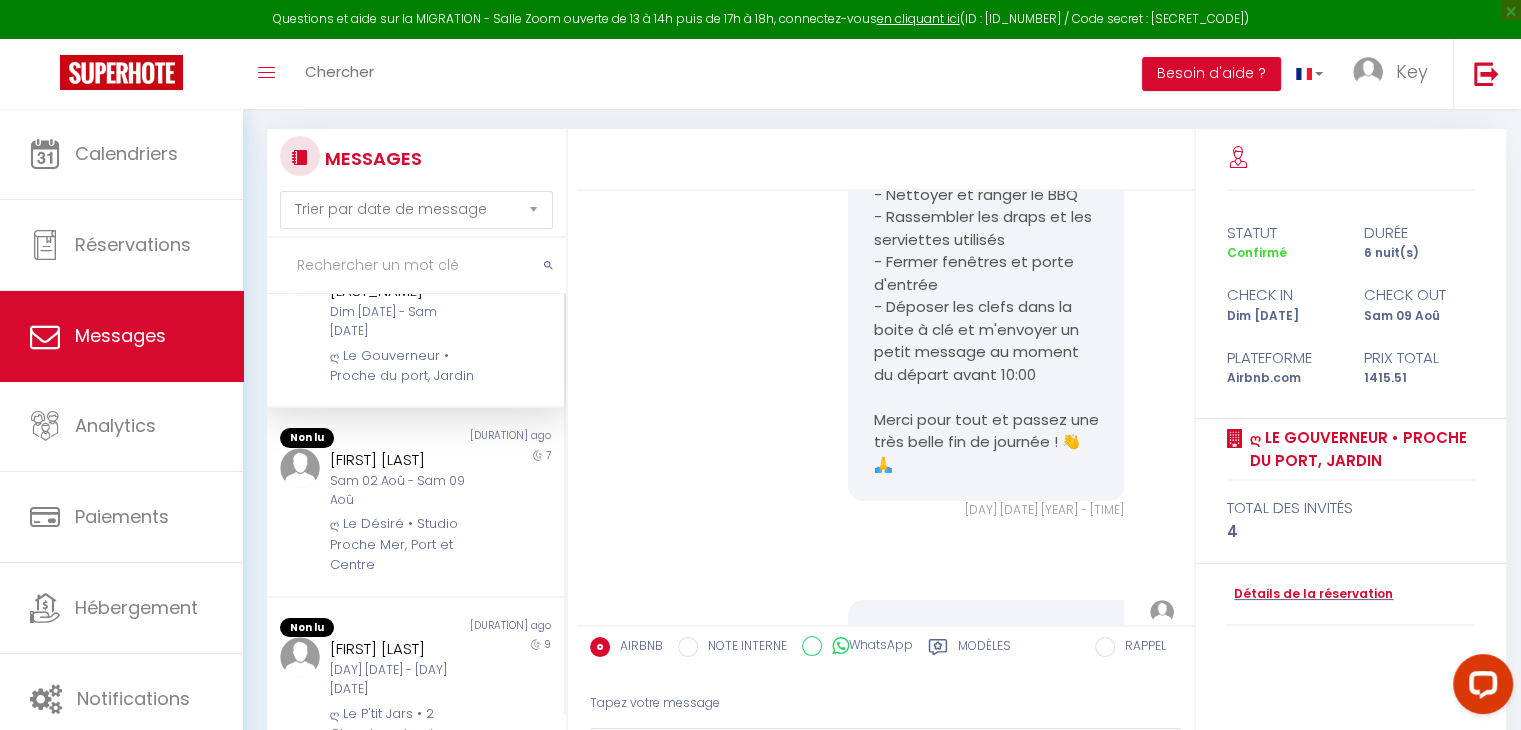 scroll, scrollTop: 7309, scrollLeft: 0, axis: vertical 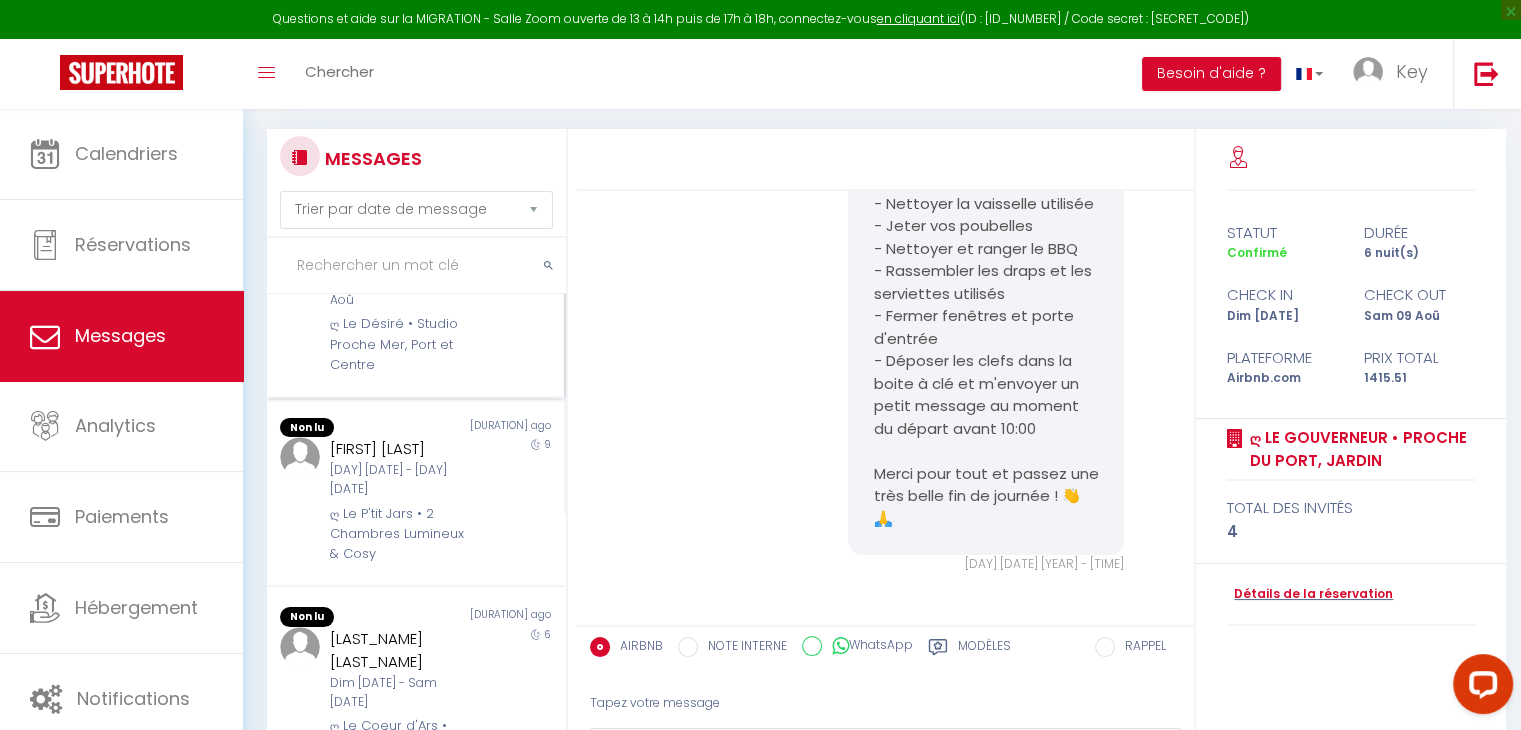 click on "Sam 02 Aoû - Sam 09 Aoû" at bounding box center (403, 291) 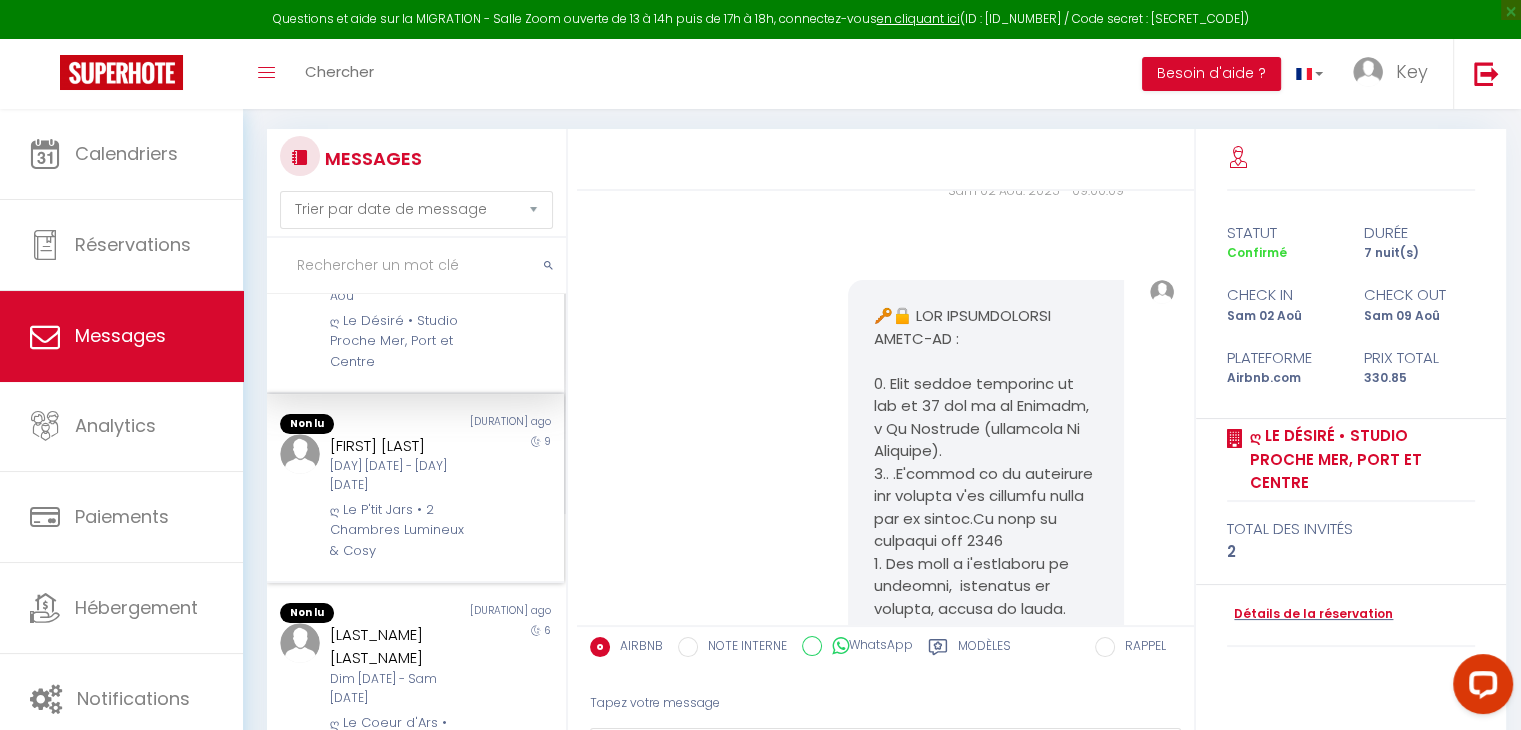 click on "[DAY] [DATE] - [DAY] [DATE]" at bounding box center (403, 476) 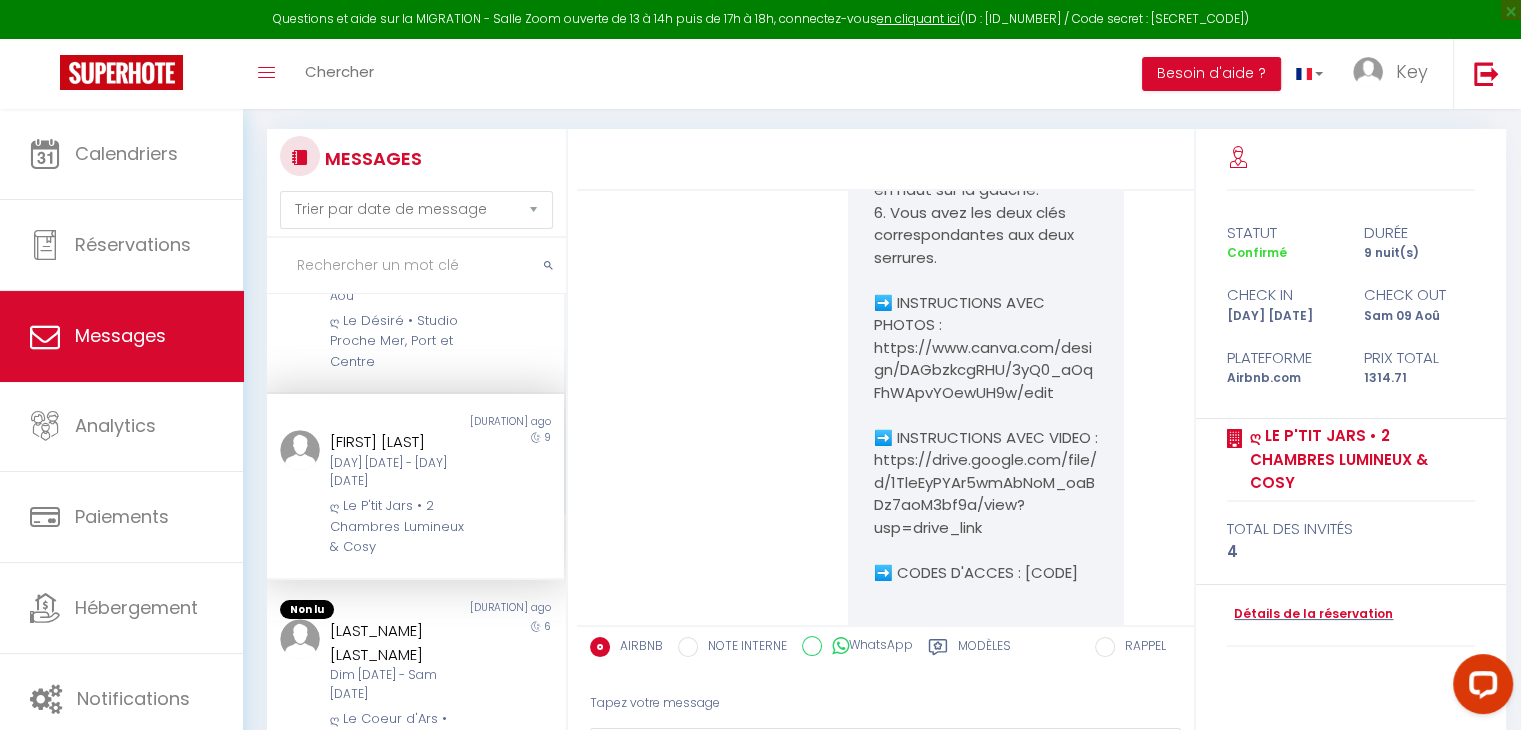 scroll, scrollTop: 5234, scrollLeft: 0, axis: vertical 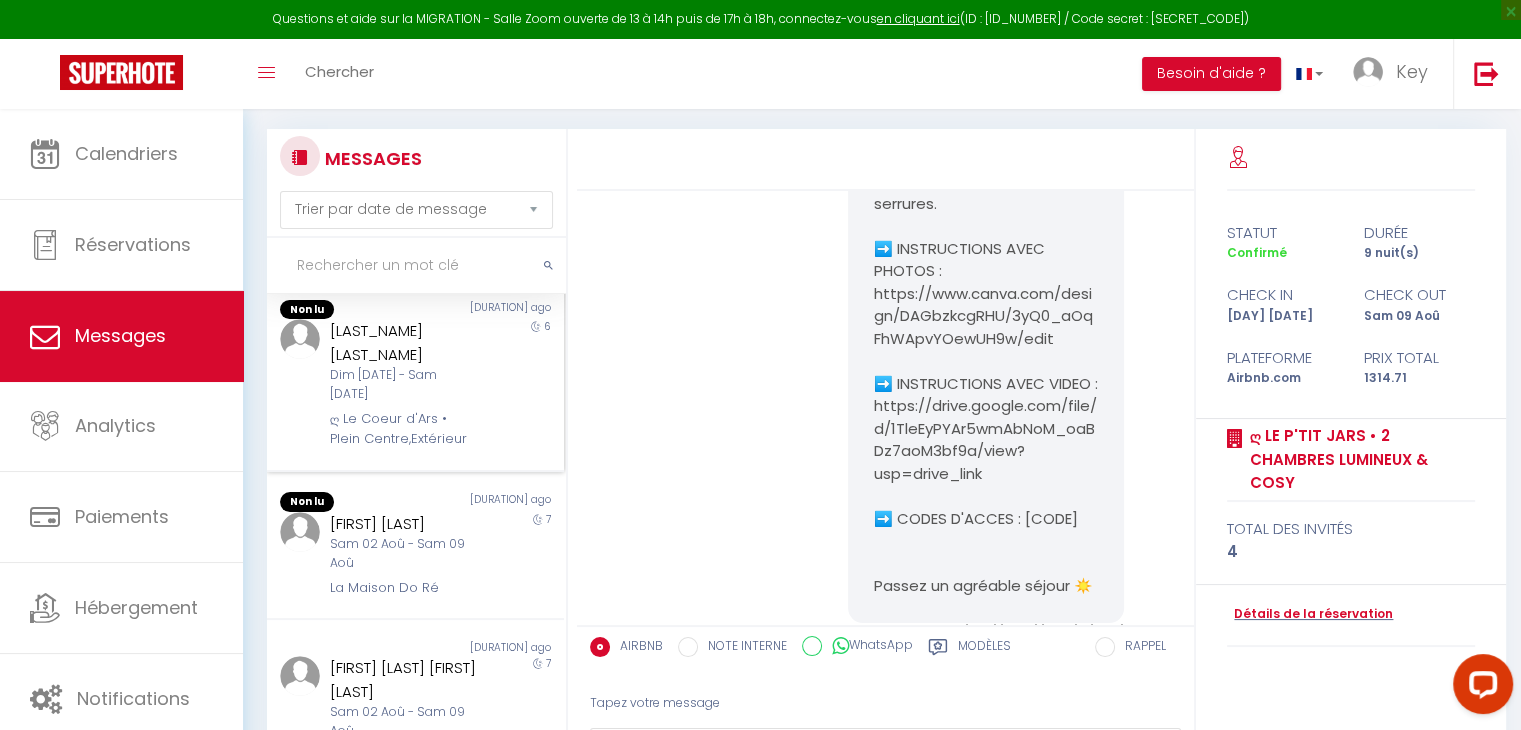 click on "Dim [DATE] - Sam [DATE]" at bounding box center (403, 385) 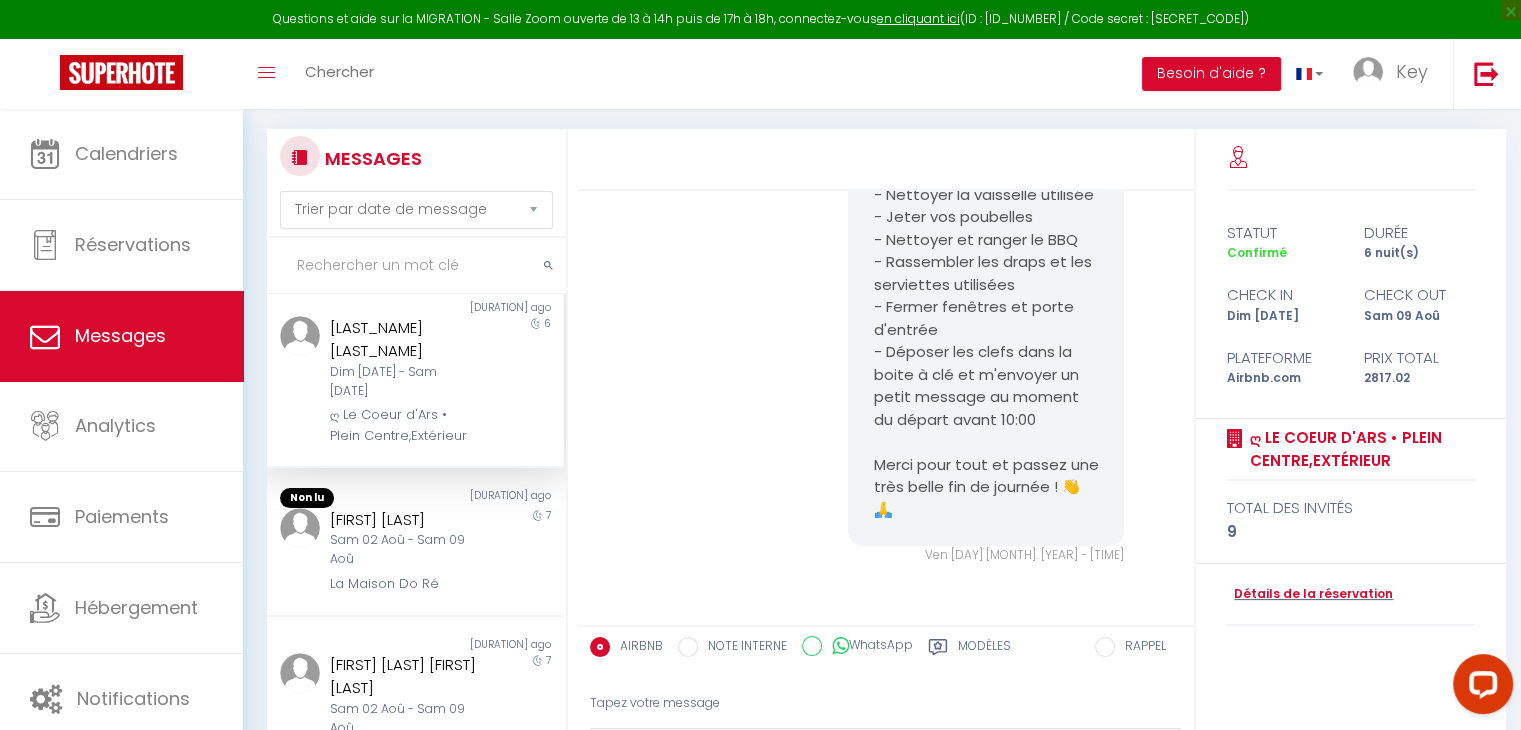 scroll, scrollTop: 4928, scrollLeft: 0, axis: vertical 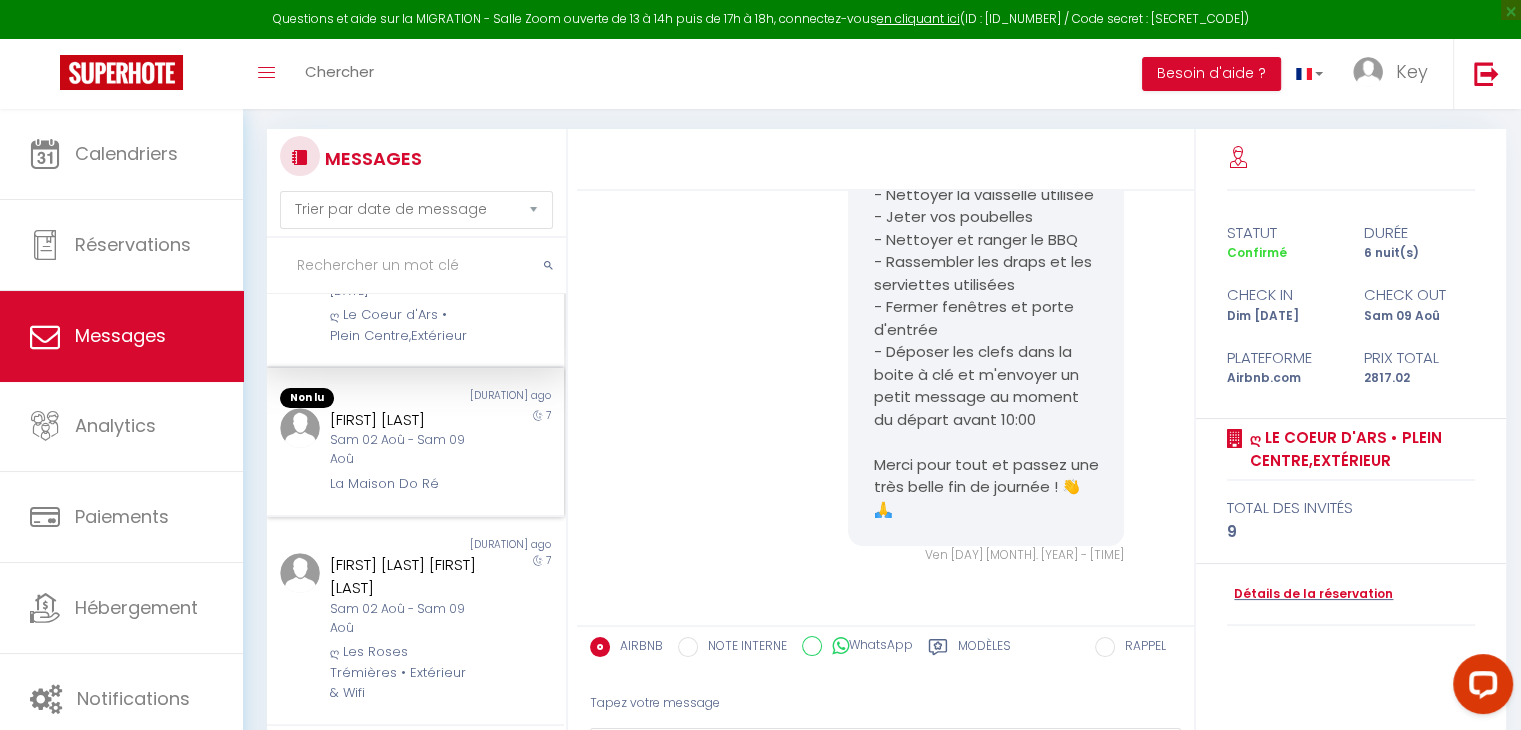 click on "[FIRST] [LAST]" at bounding box center [403, 420] 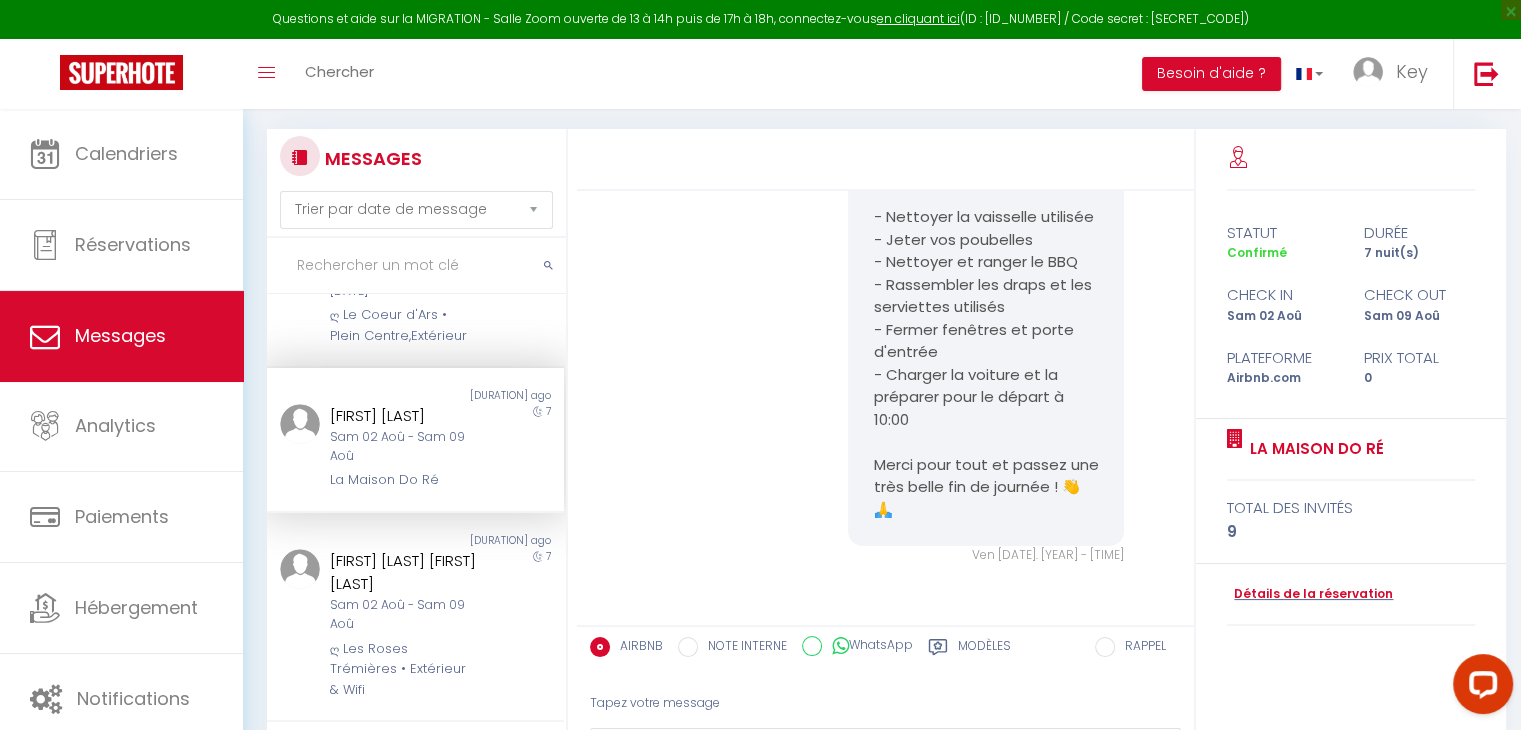 scroll, scrollTop: 6972, scrollLeft: 0, axis: vertical 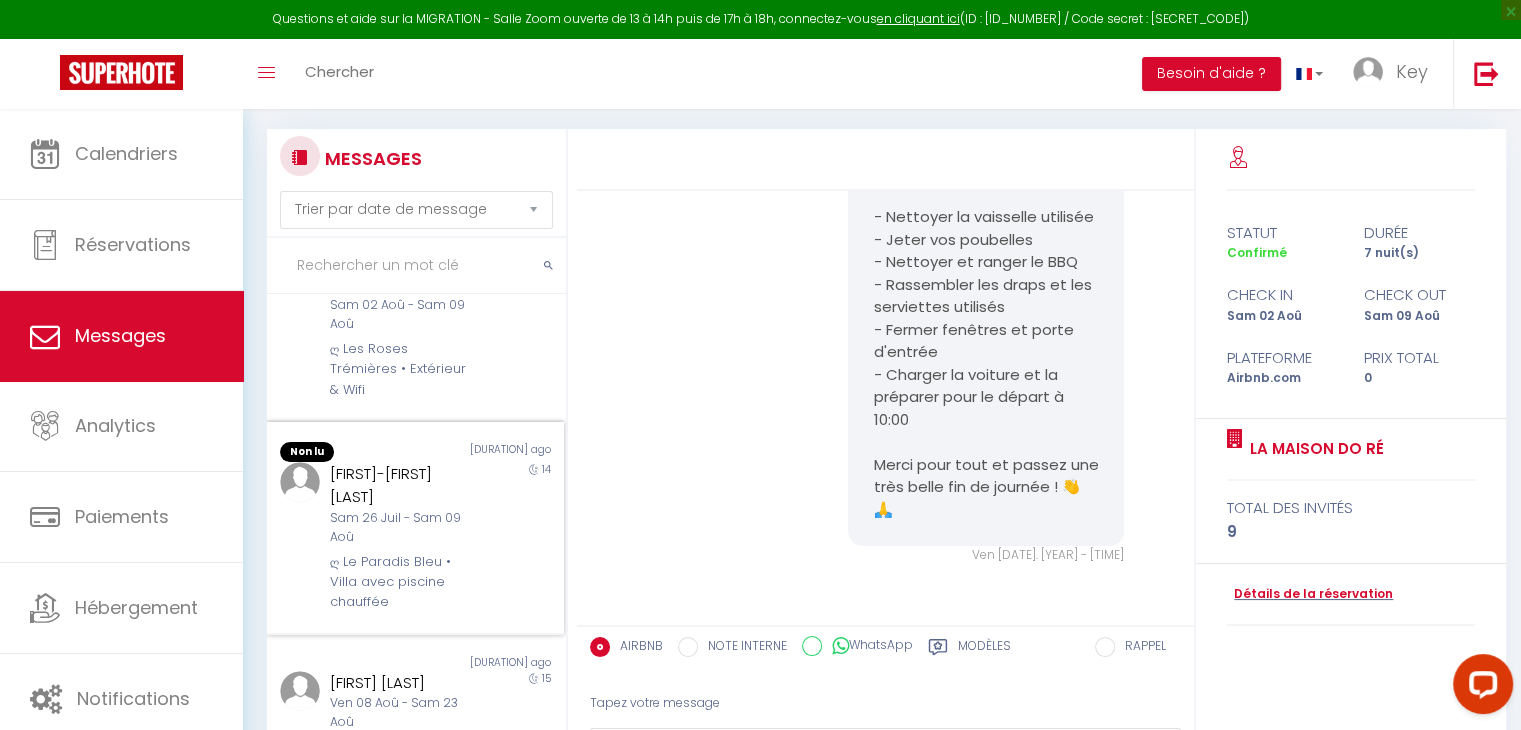 click on "[FIRST]-[FIRST] [LAST]" at bounding box center [403, 485] 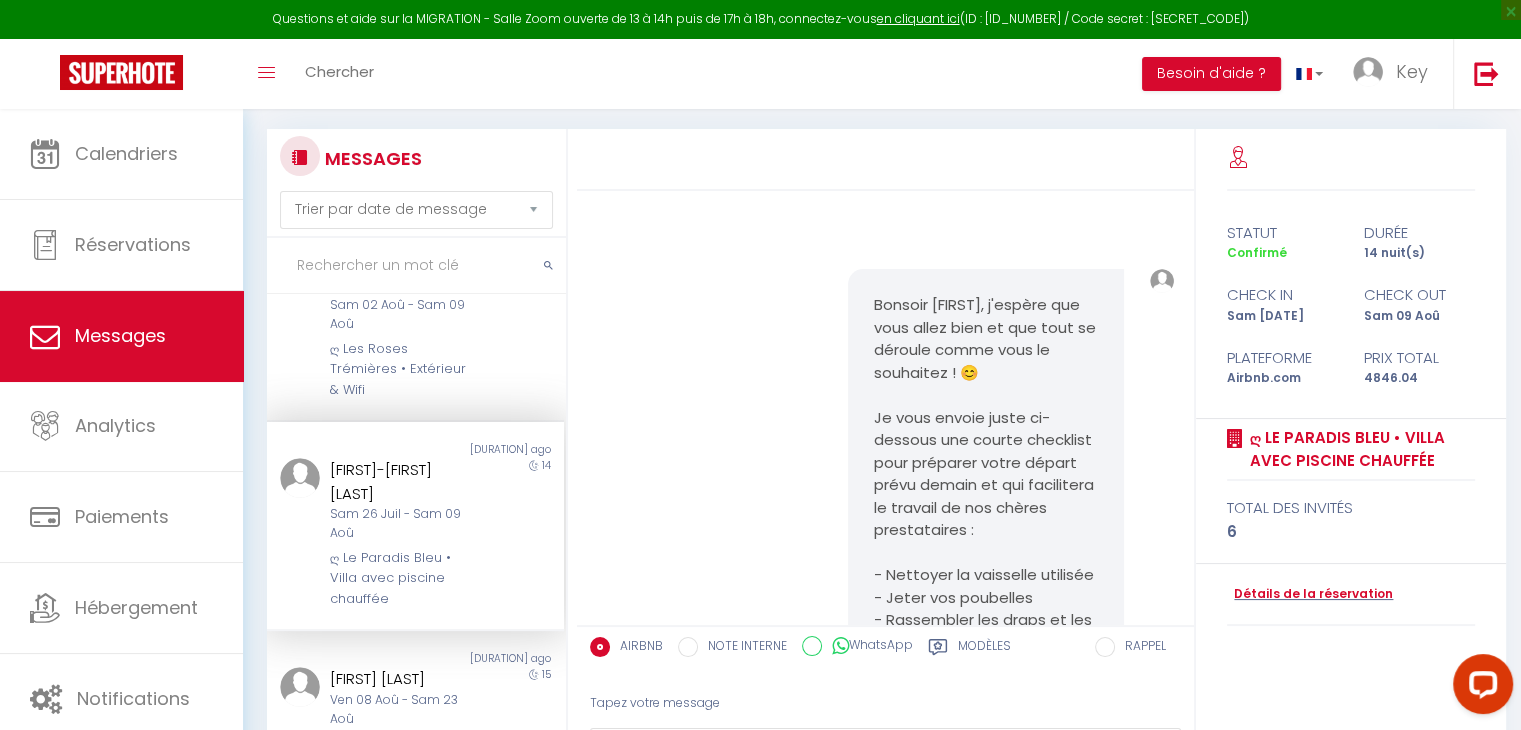 scroll, scrollTop: 11633, scrollLeft: 0, axis: vertical 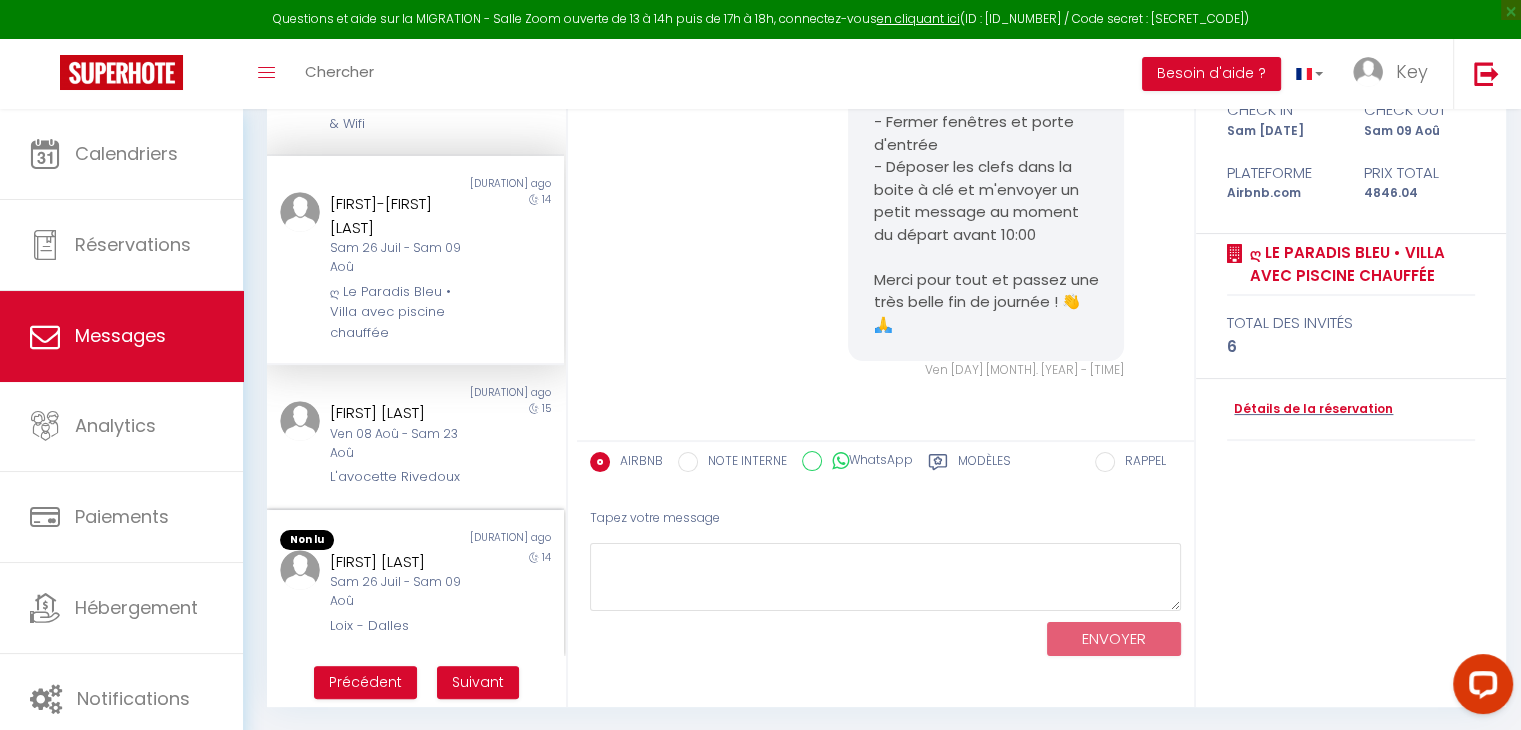click on "Sam 26 Juil - Sam 09 Aoû" at bounding box center (403, 592) 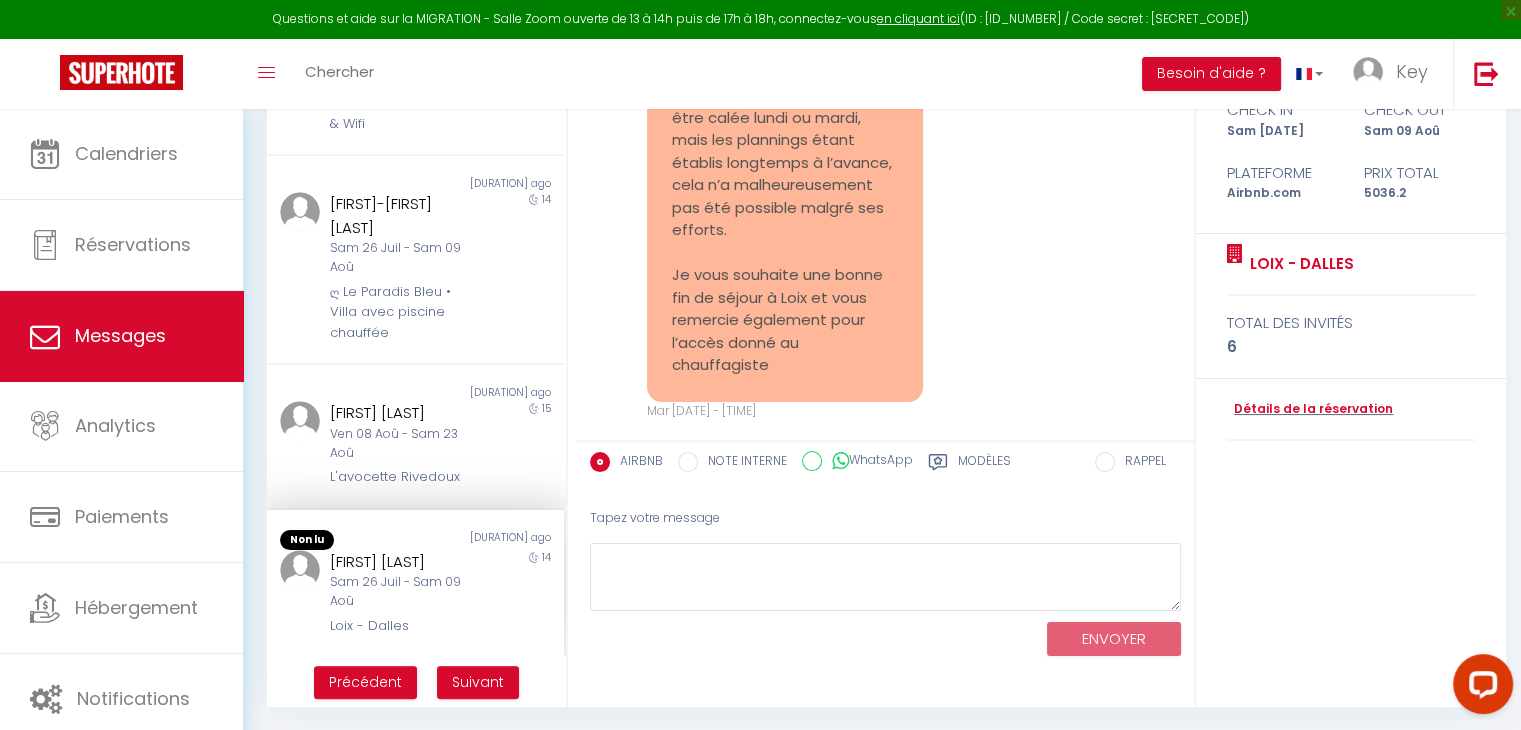 scroll, scrollTop: 1284, scrollLeft: 0, axis: vertical 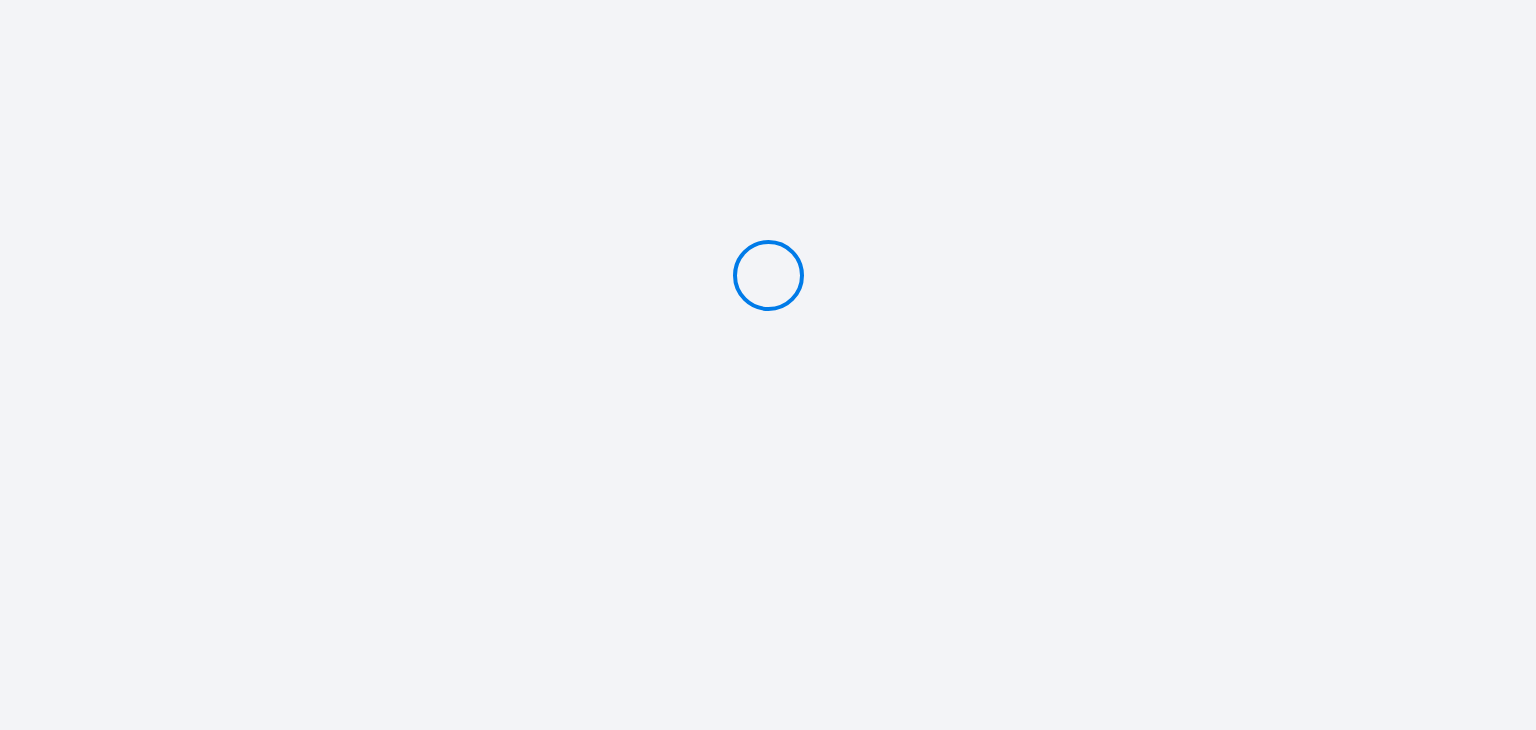 type on "Caution 350 €" 